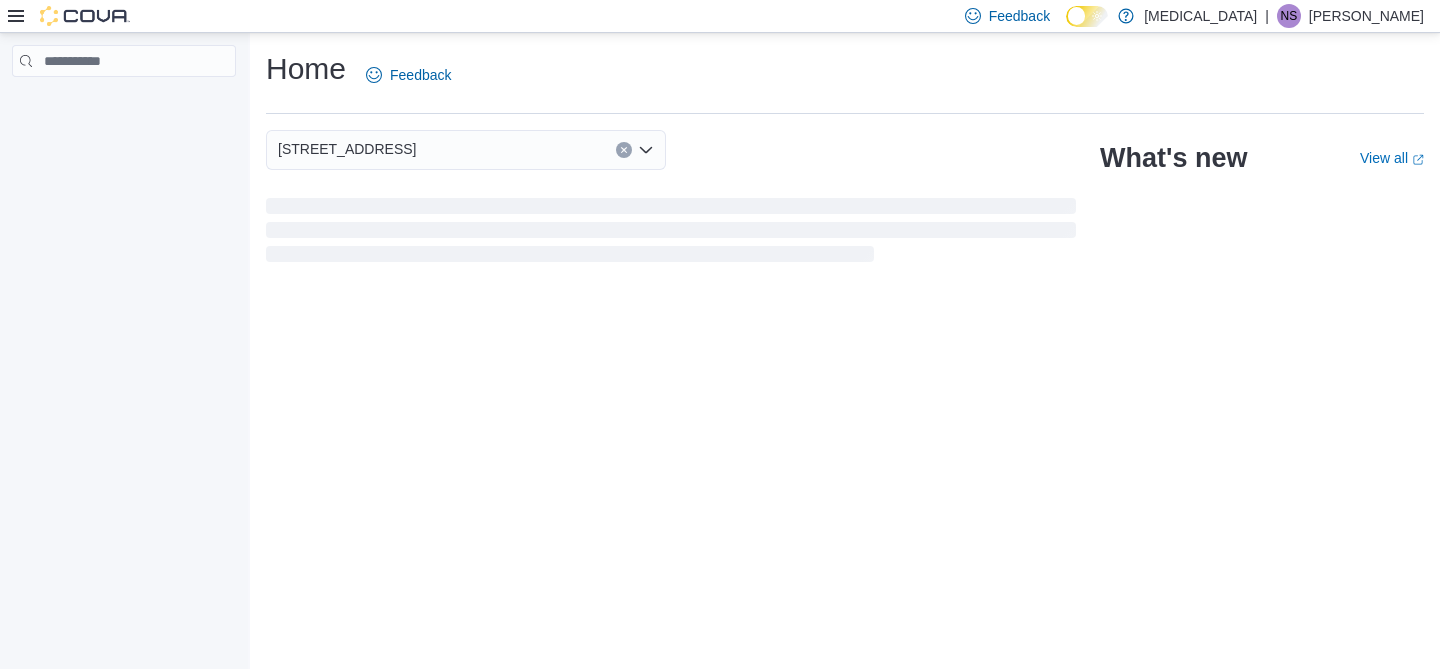 scroll, scrollTop: 0, scrollLeft: 0, axis: both 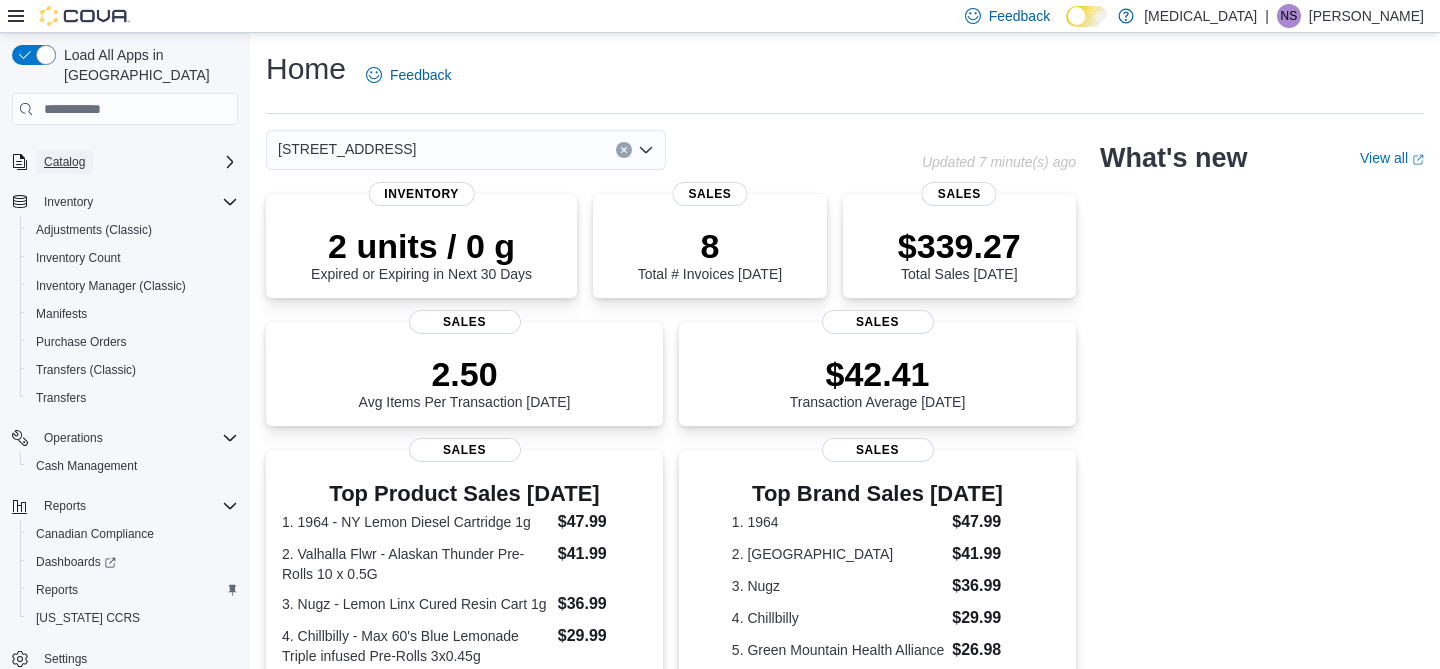 click on "Catalog" at bounding box center [64, 162] 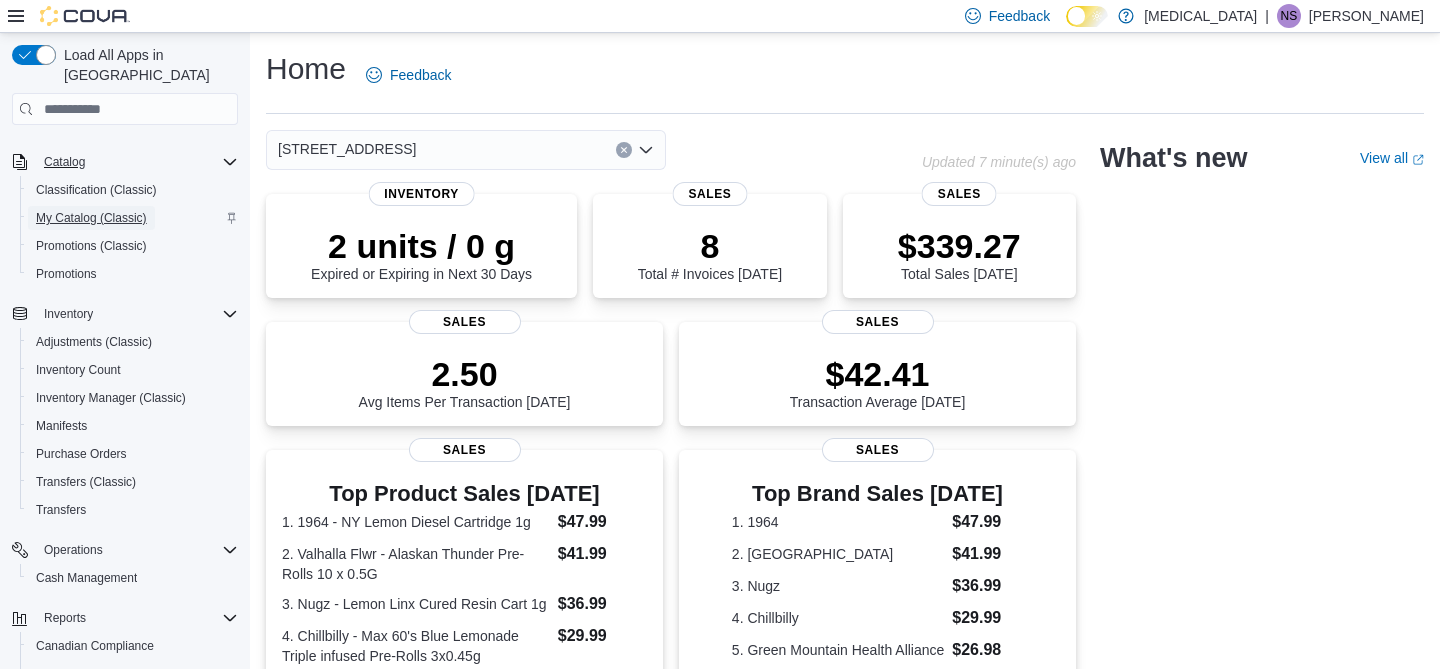 click on "My Catalog (Classic)" at bounding box center [91, 218] 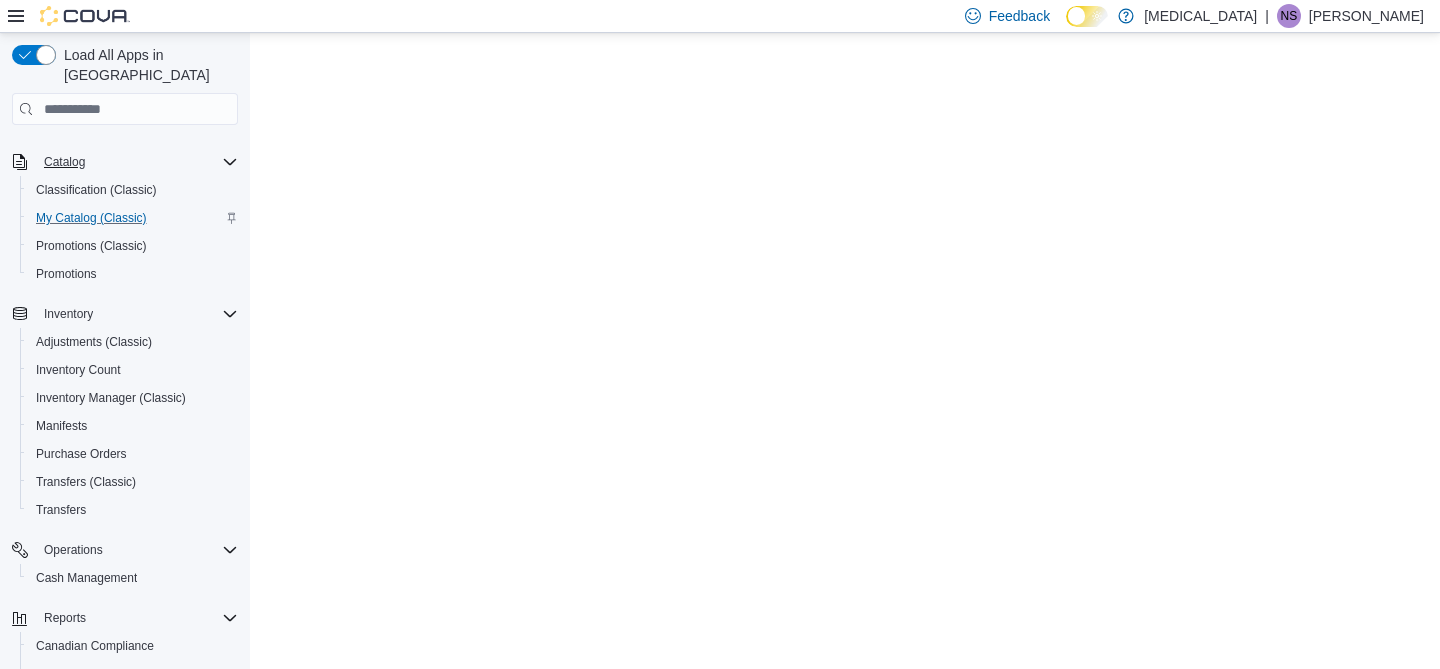 scroll, scrollTop: 0, scrollLeft: 0, axis: both 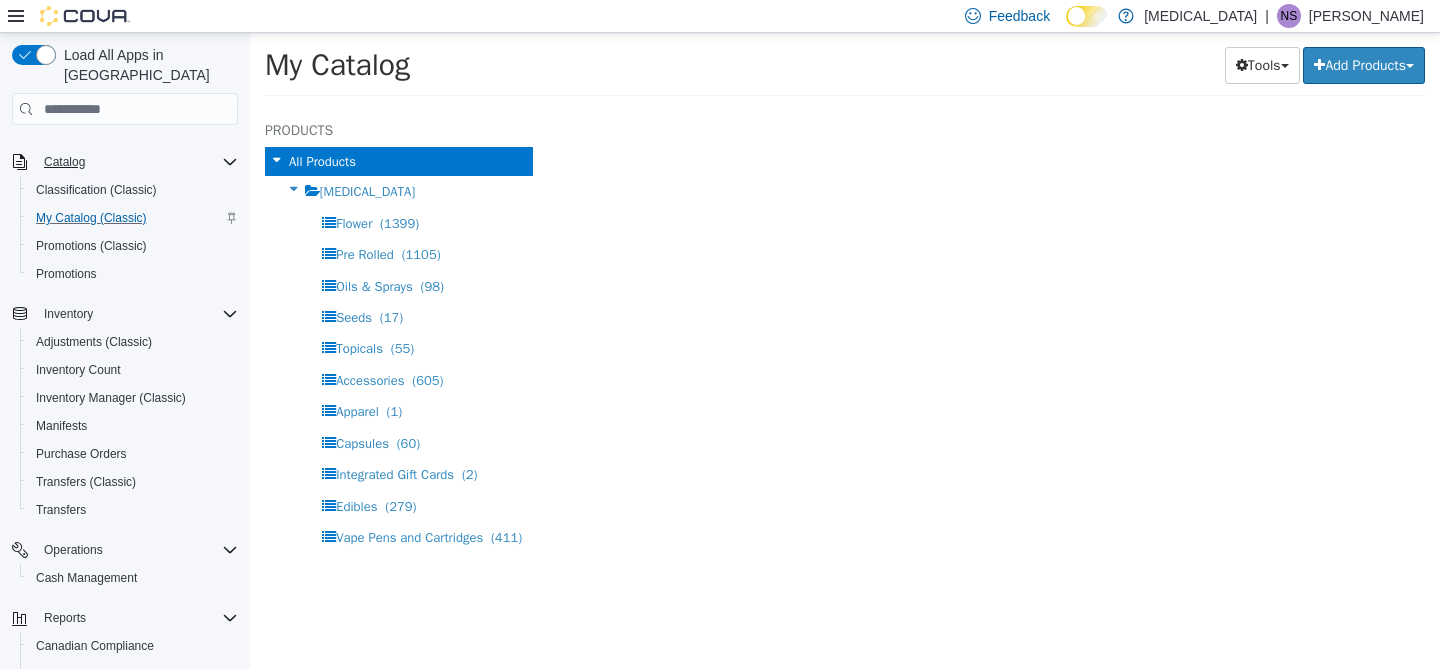 select on "**********" 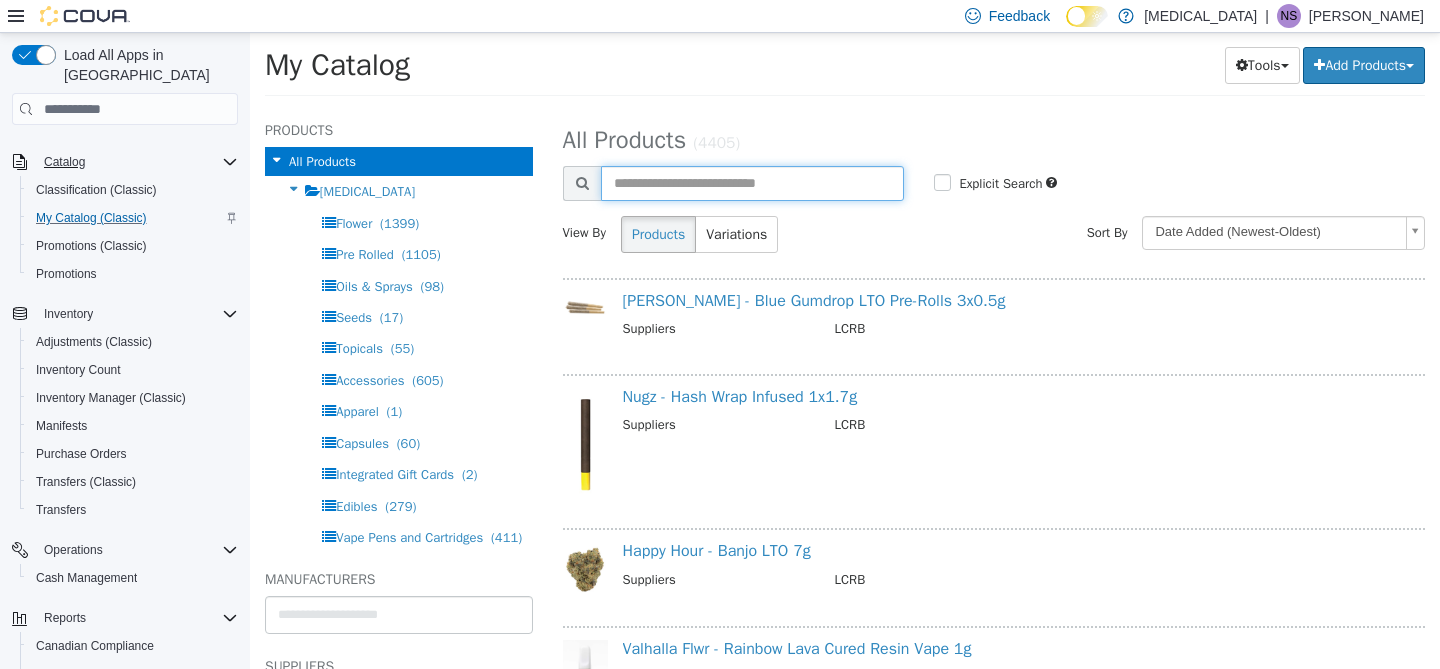 click at bounding box center (753, 183) 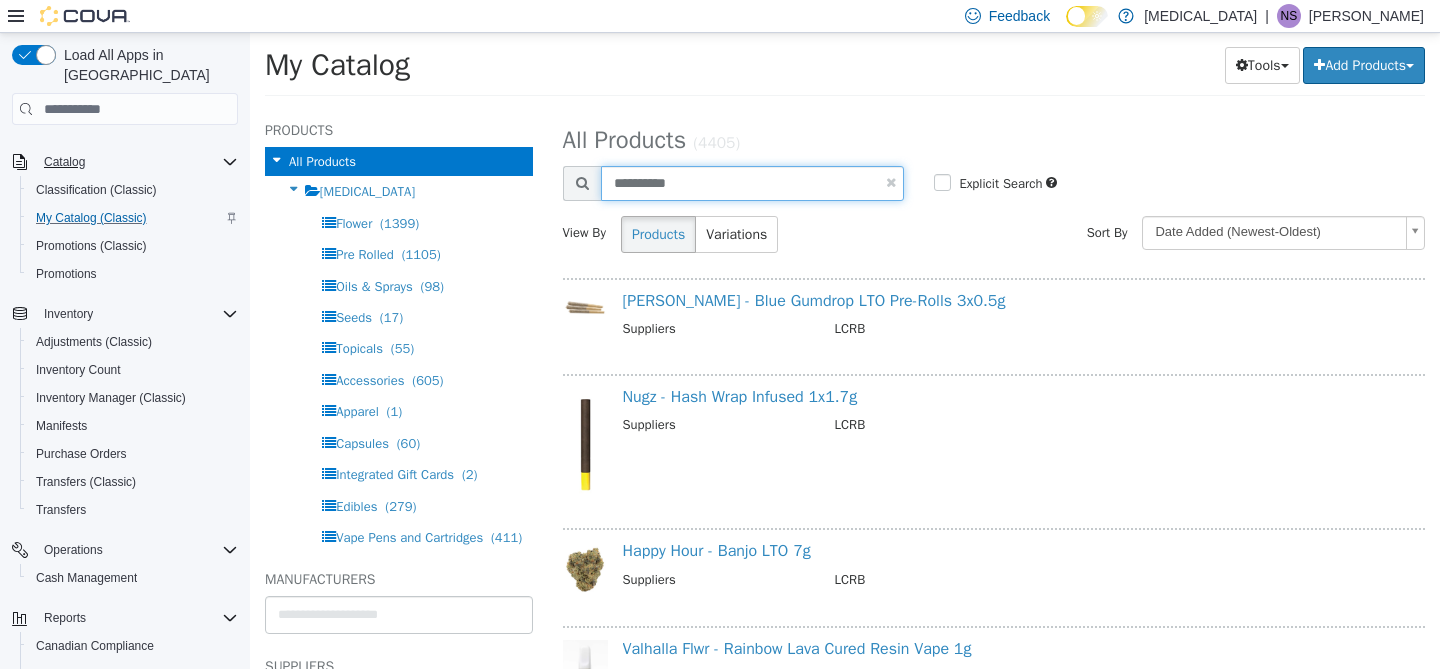 click on "**********" at bounding box center [753, 183] 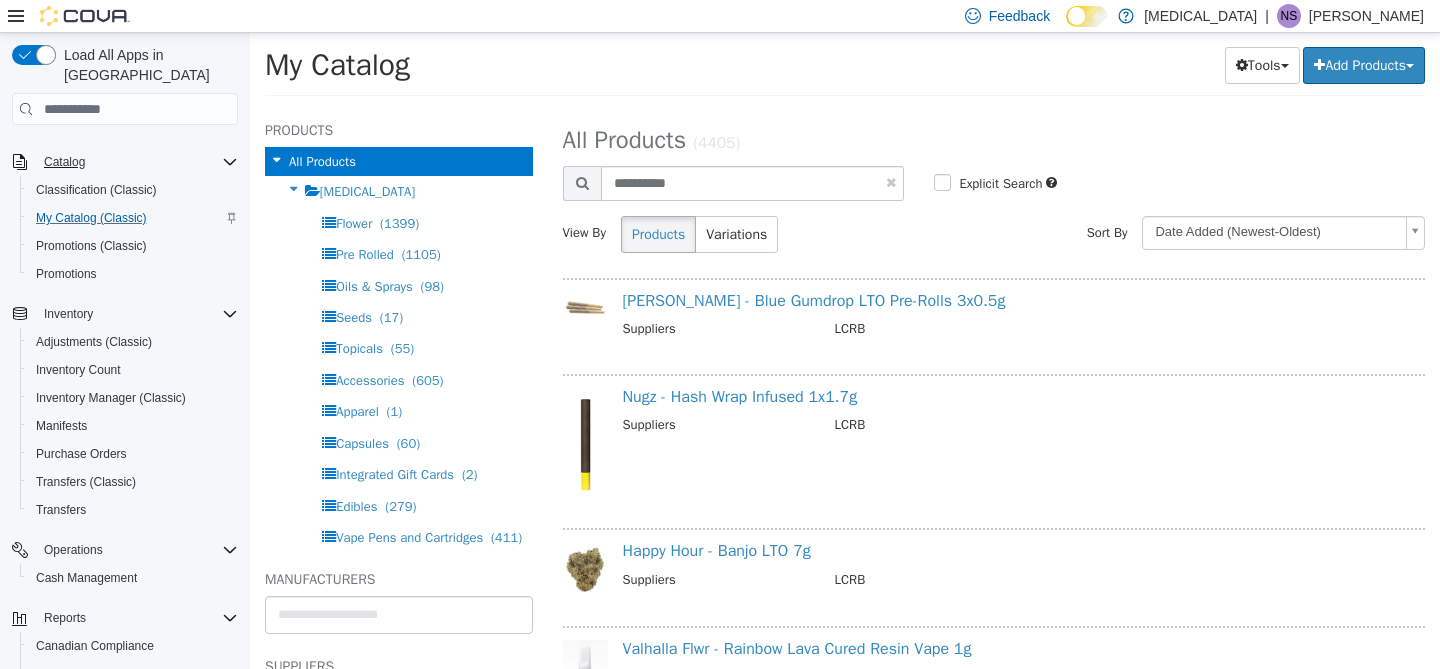 select on "**********" 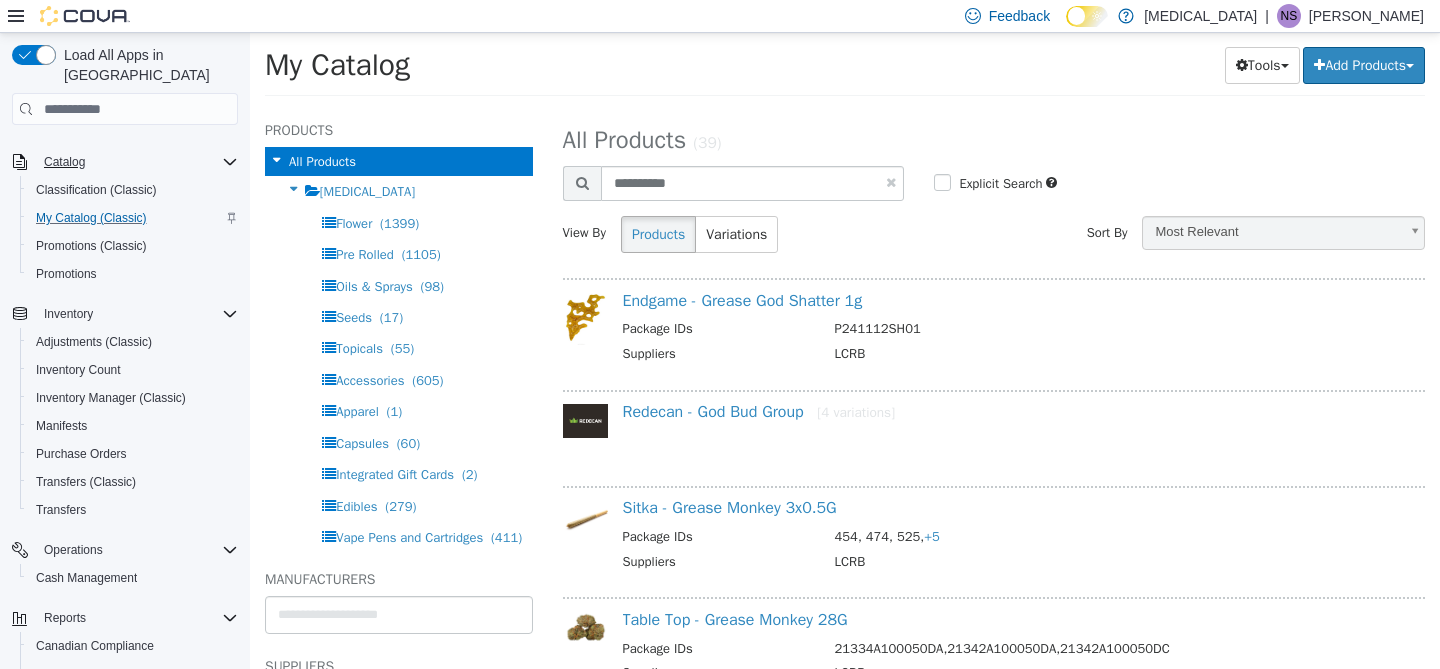 select on "**********" 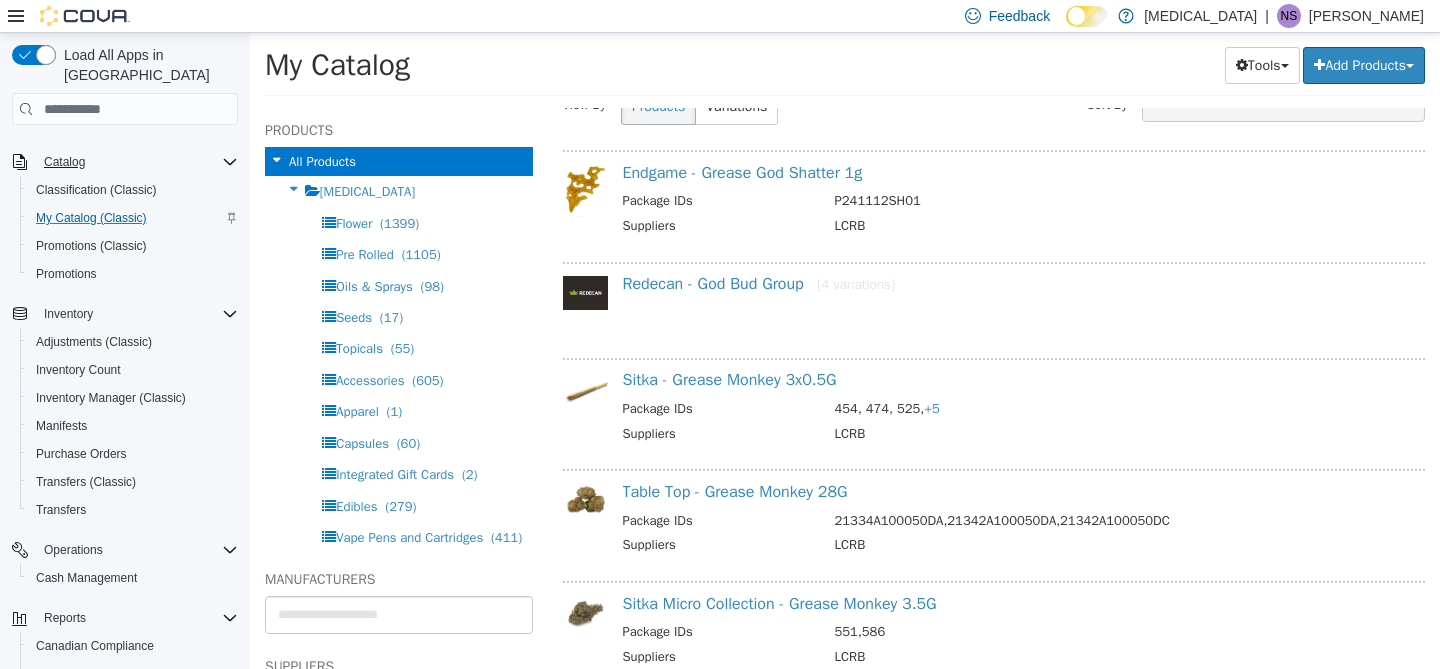 scroll, scrollTop: 129, scrollLeft: 0, axis: vertical 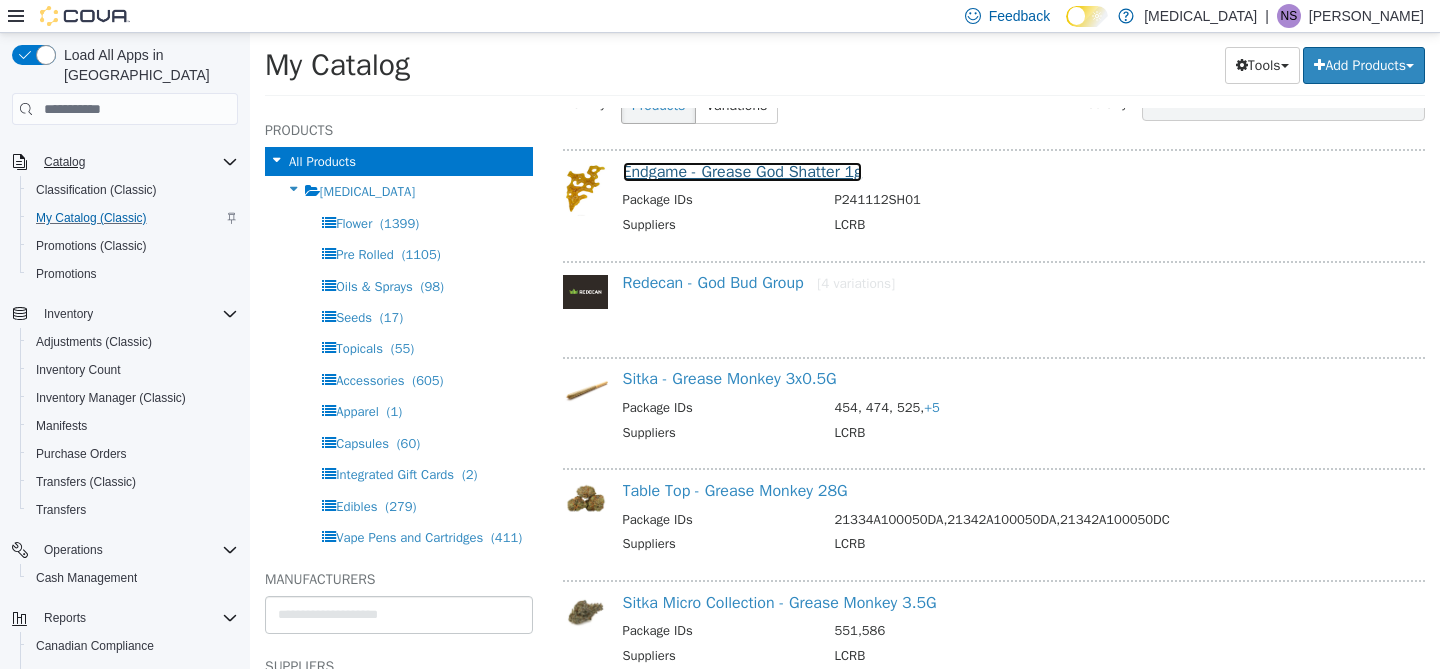 click on "Endgame - Grease God Shatter 1g" at bounding box center [743, 172] 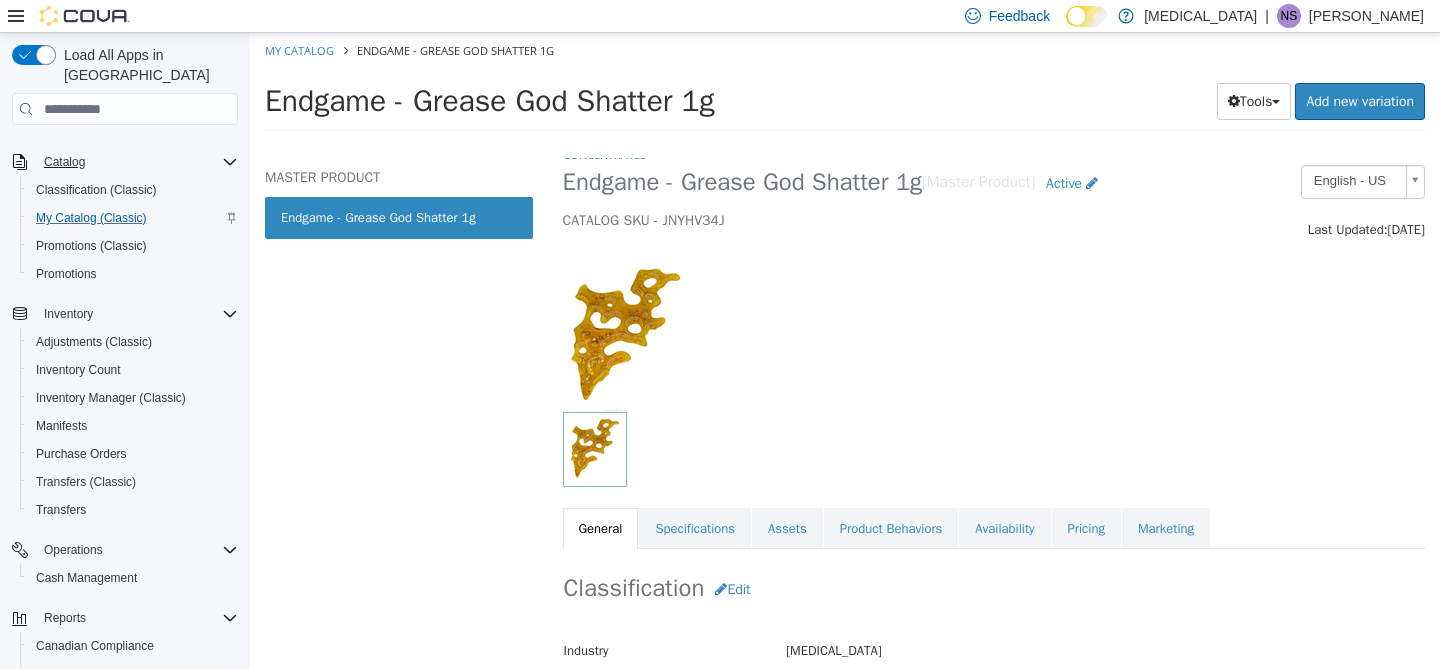 scroll, scrollTop: 3, scrollLeft: 0, axis: vertical 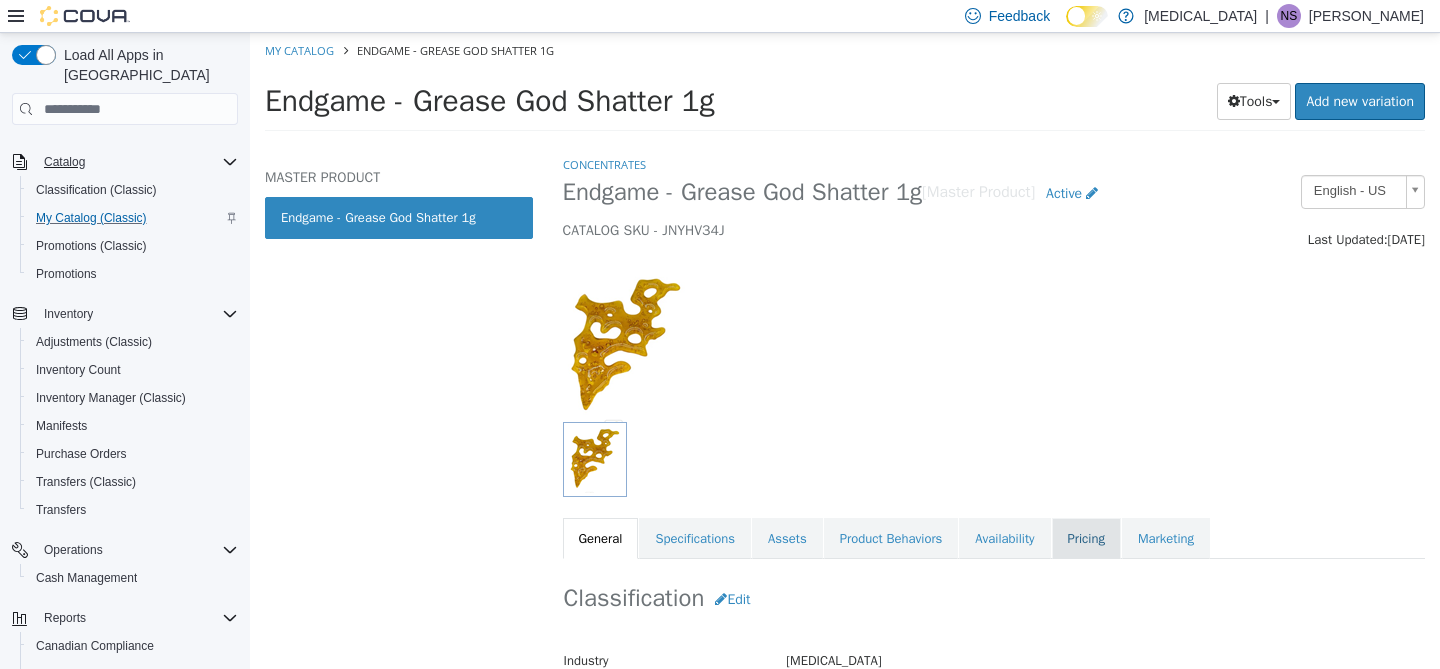 click on "Pricing" at bounding box center (1086, 539) 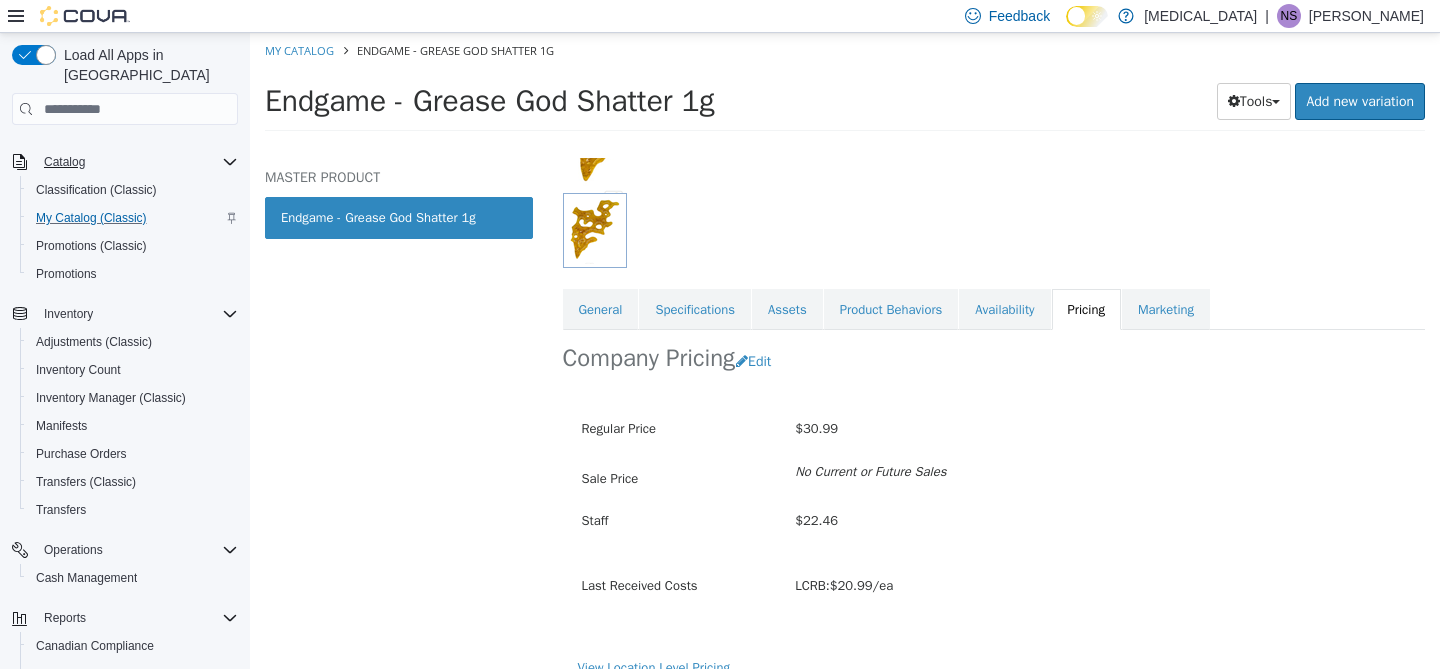 scroll, scrollTop: 0, scrollLeft: 0, axis: both 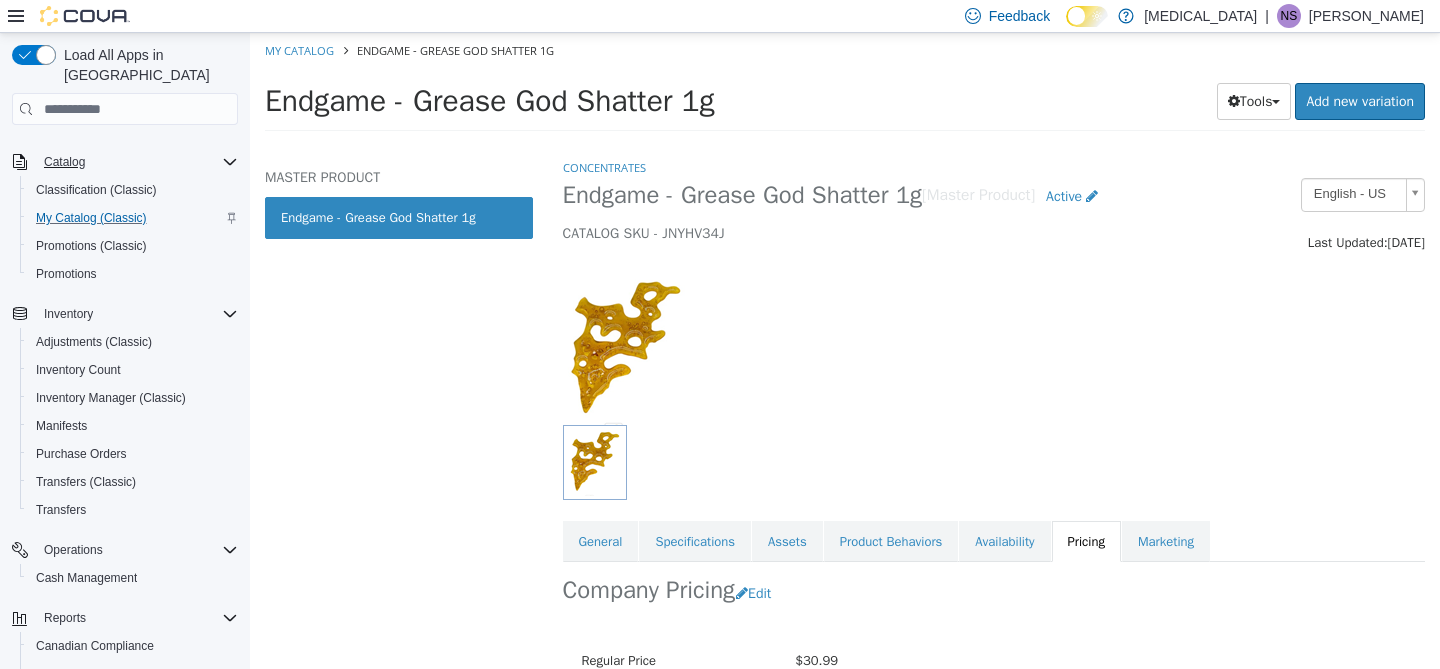 select on "**********" 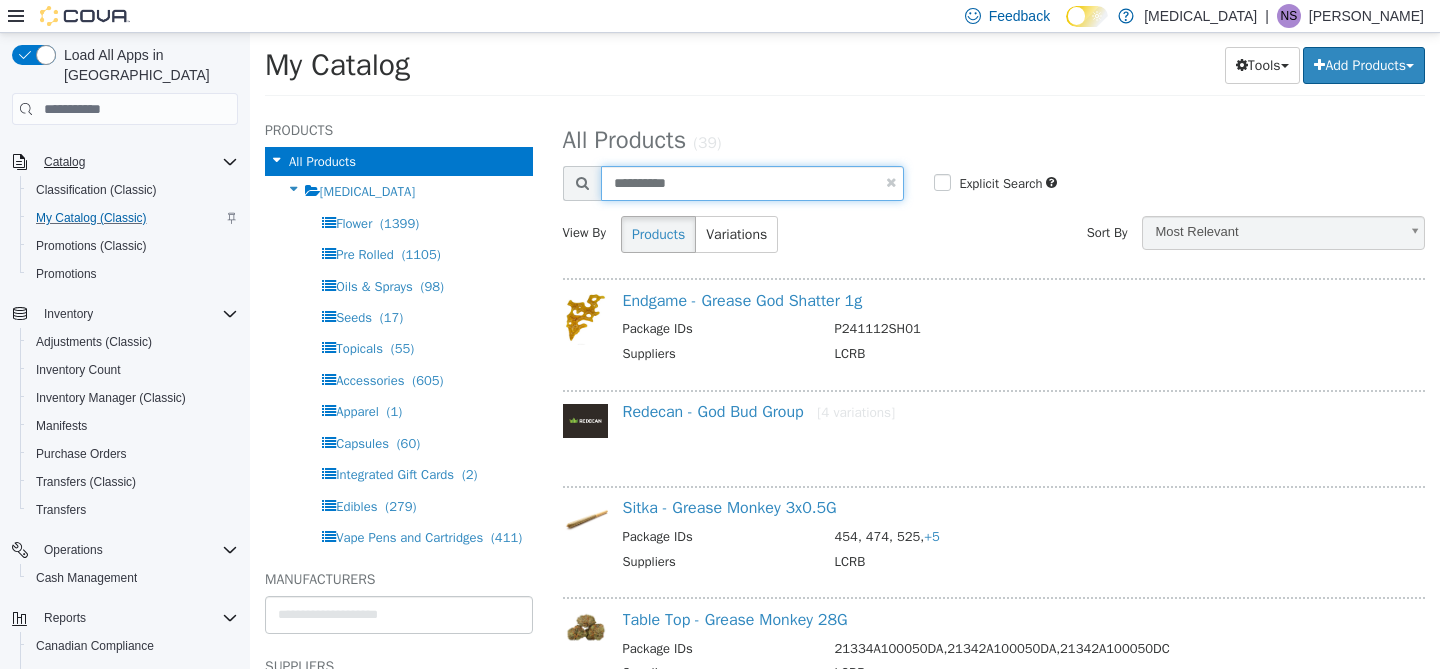 click on "**********" at bounding box center [753, 183] 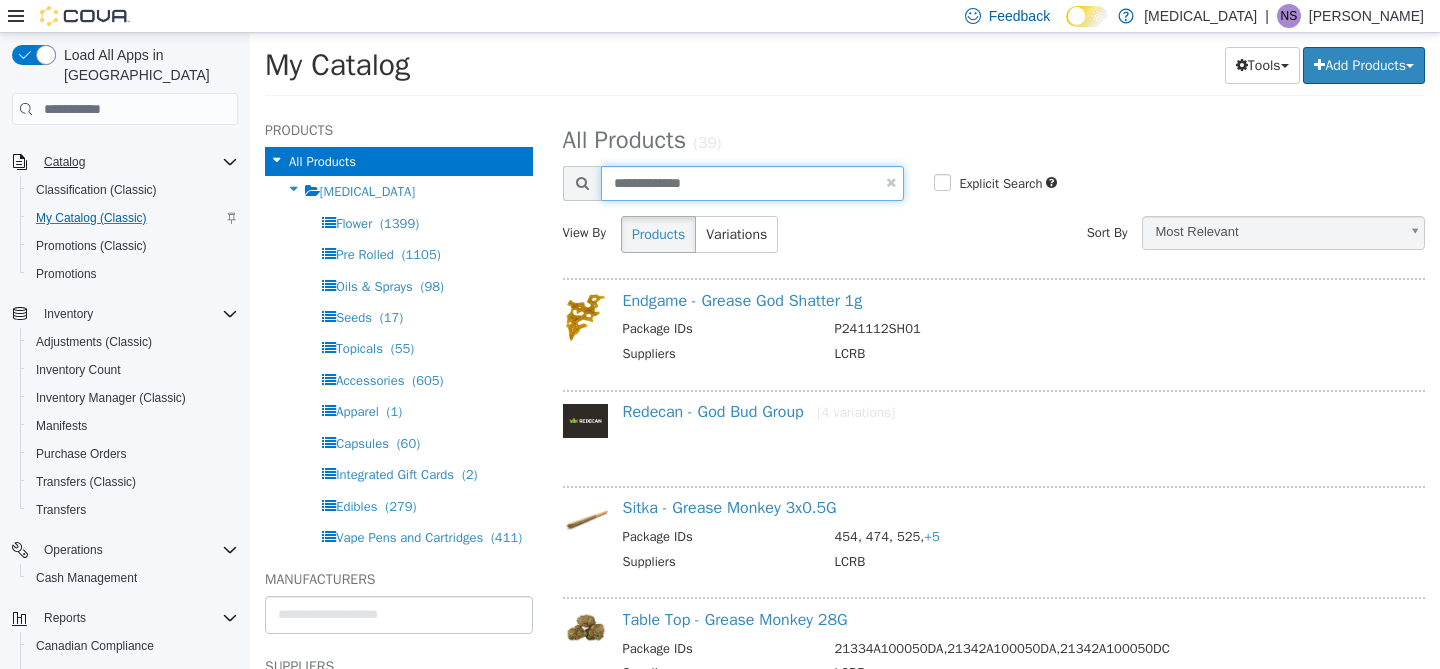 type on "**********" 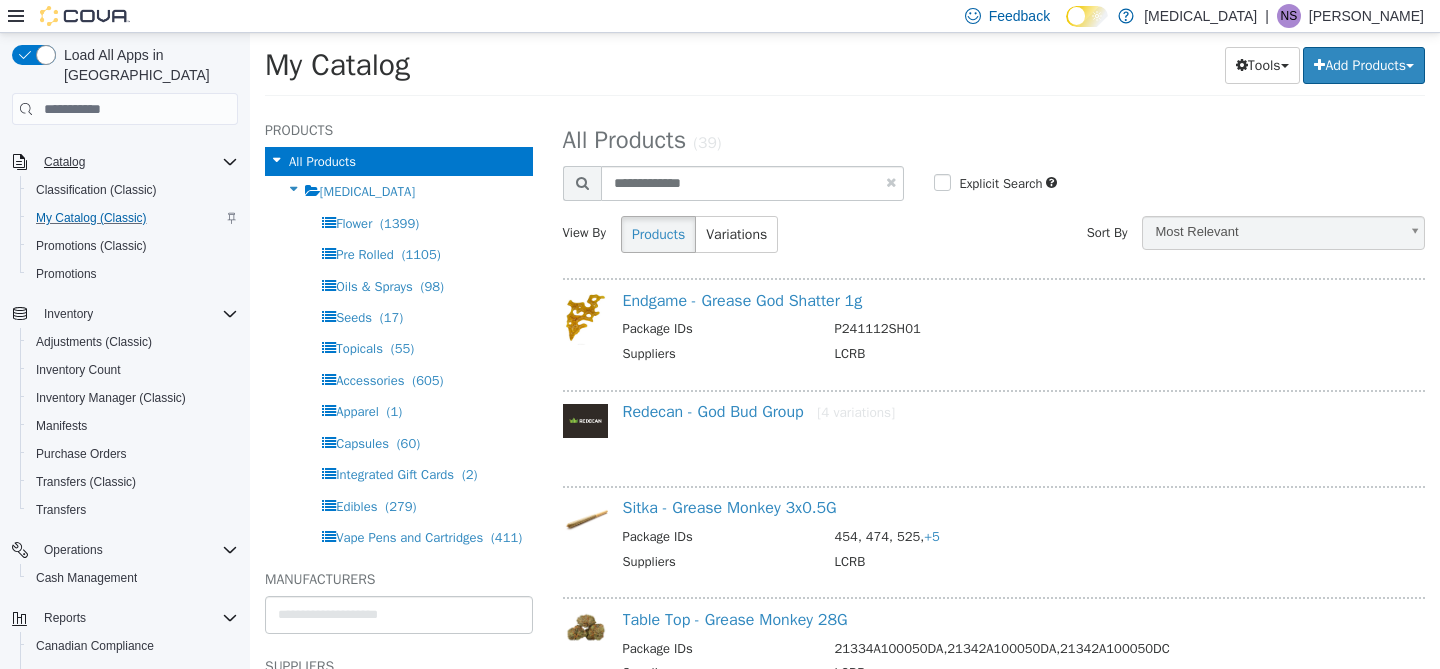 select on "**********" 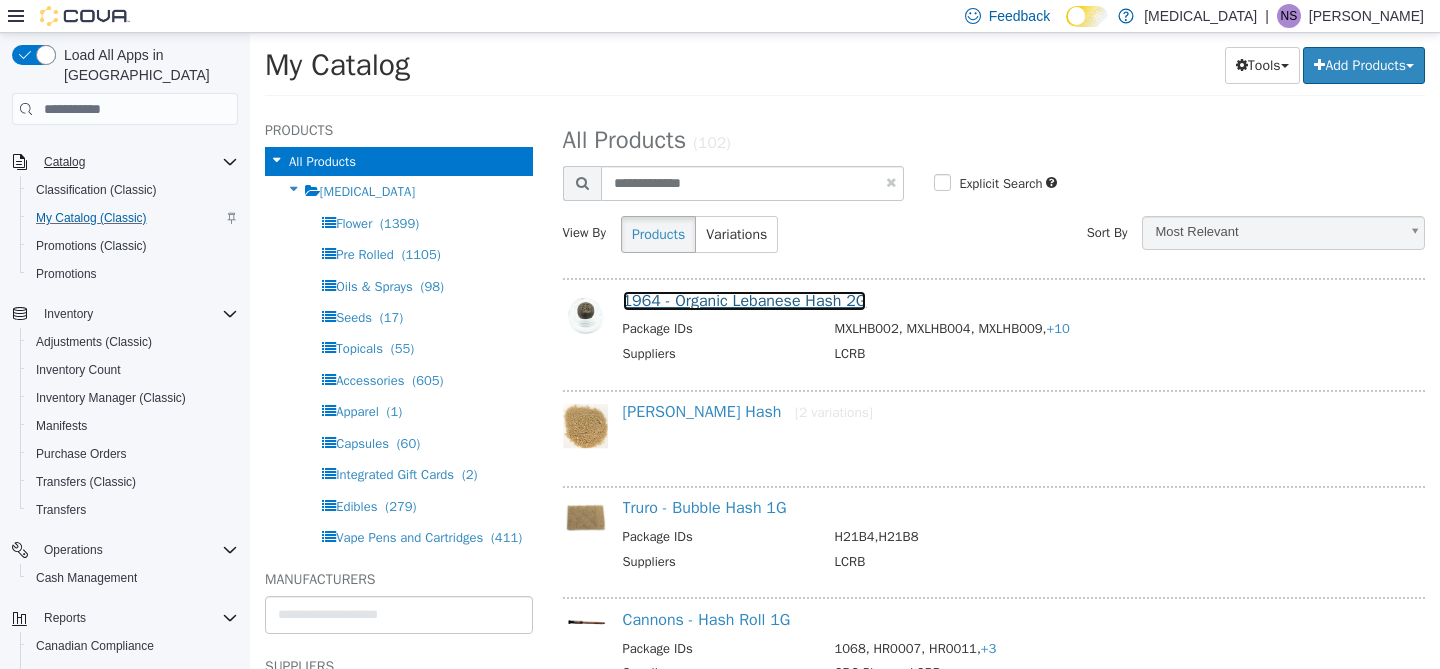 click on "1964 - Organic Lebanese Hash 2G" at bounding box center [745, 301] 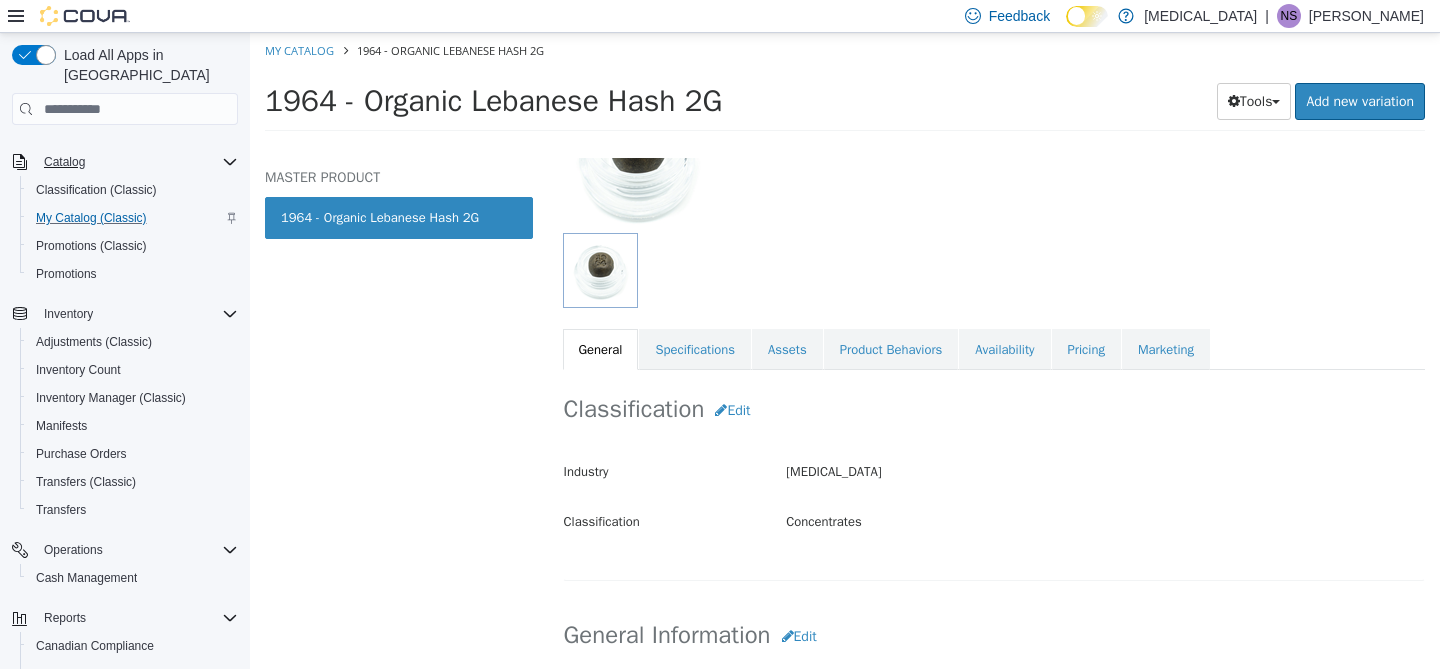 scroll, scrollTop: 231, scrollLeft: 0, axis: vertical 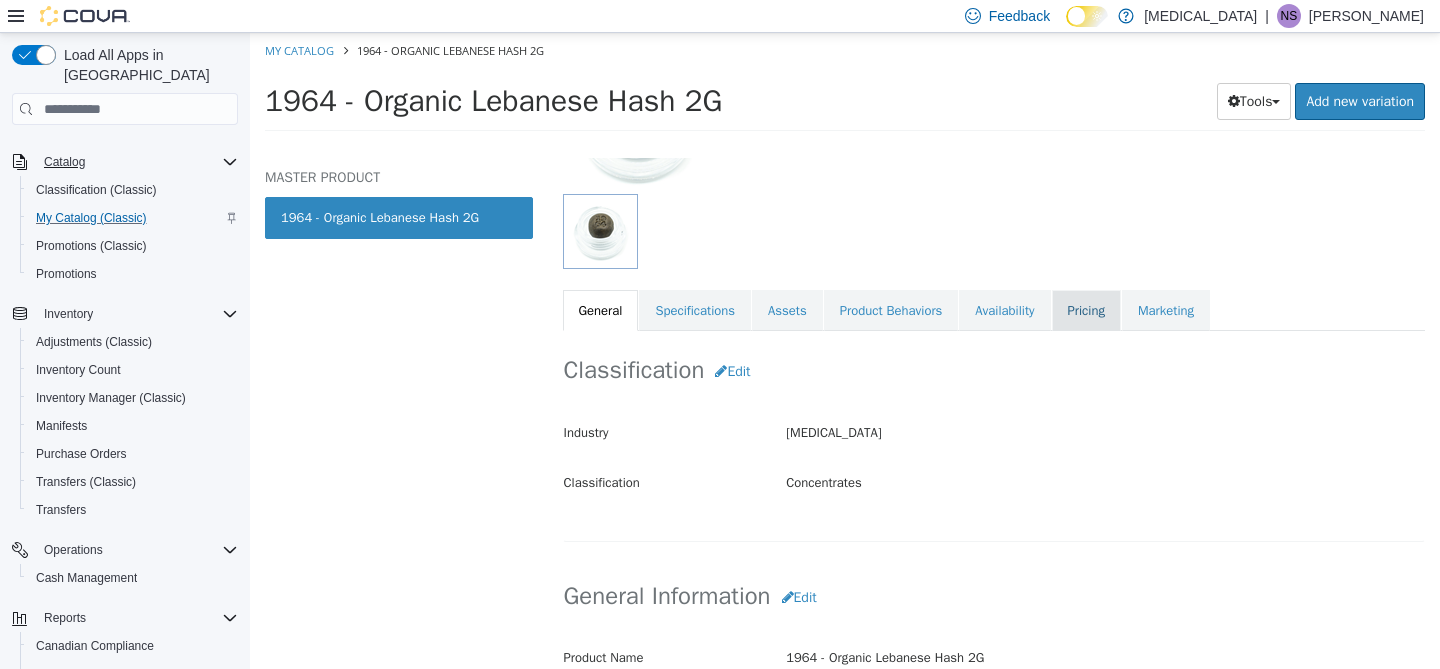 click on "Pricing" at bounding box center [1086, 311] 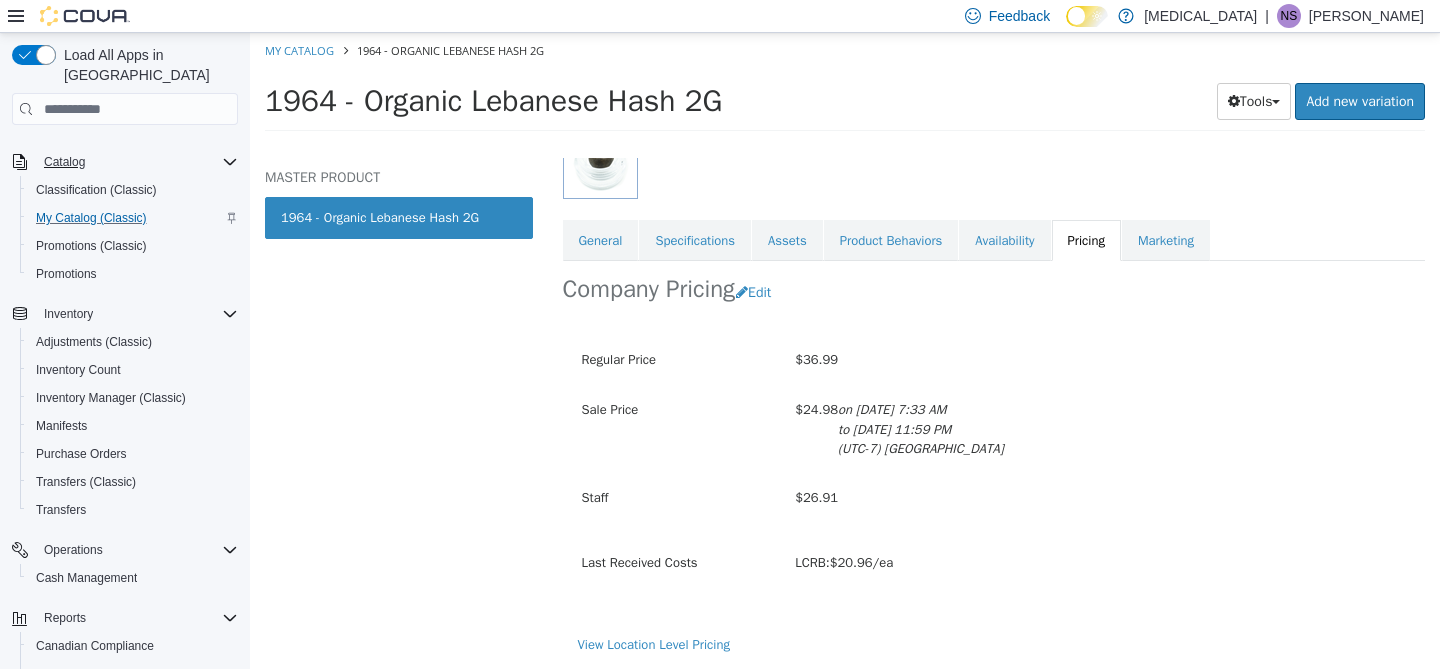 scroll, scrollTop: 300, scrollLeft: 0, axis: vertical 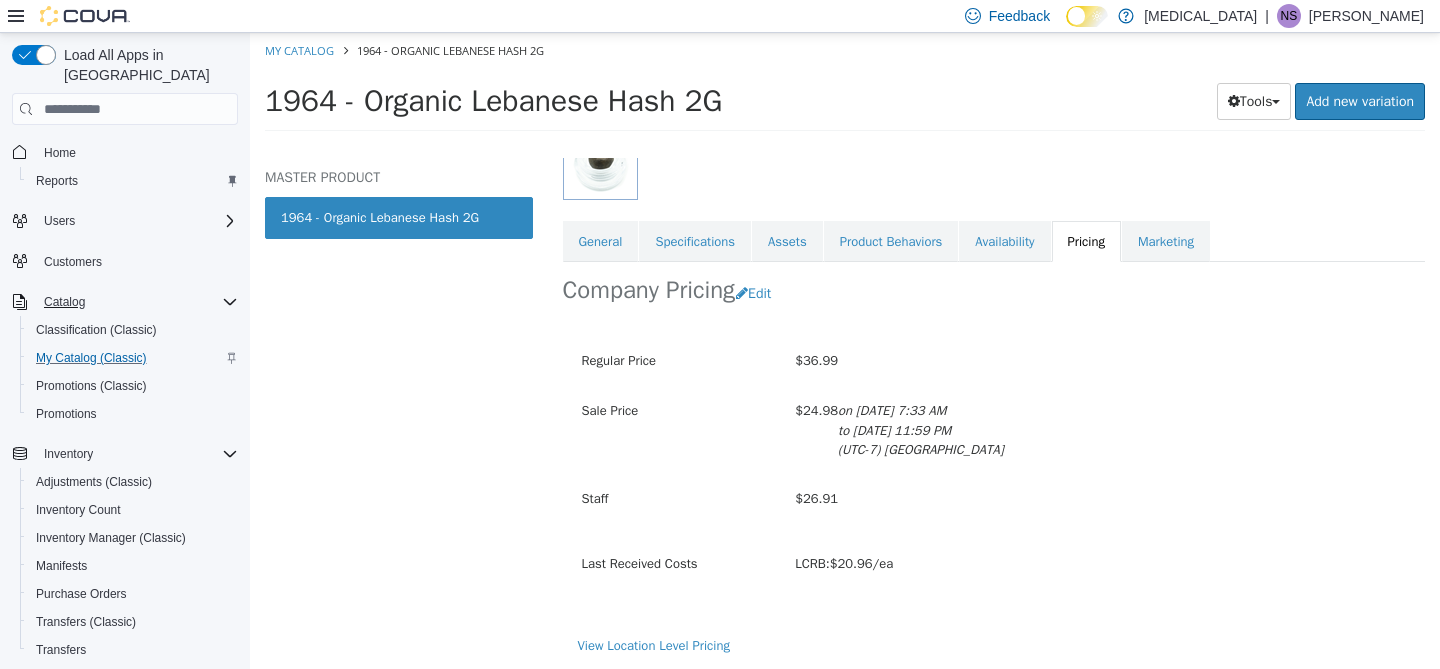 click on "1964 - Organic Lebanese Hash 2G
Tools
Clone Print Labels   Add new variation" at bounding box center (845, 107) 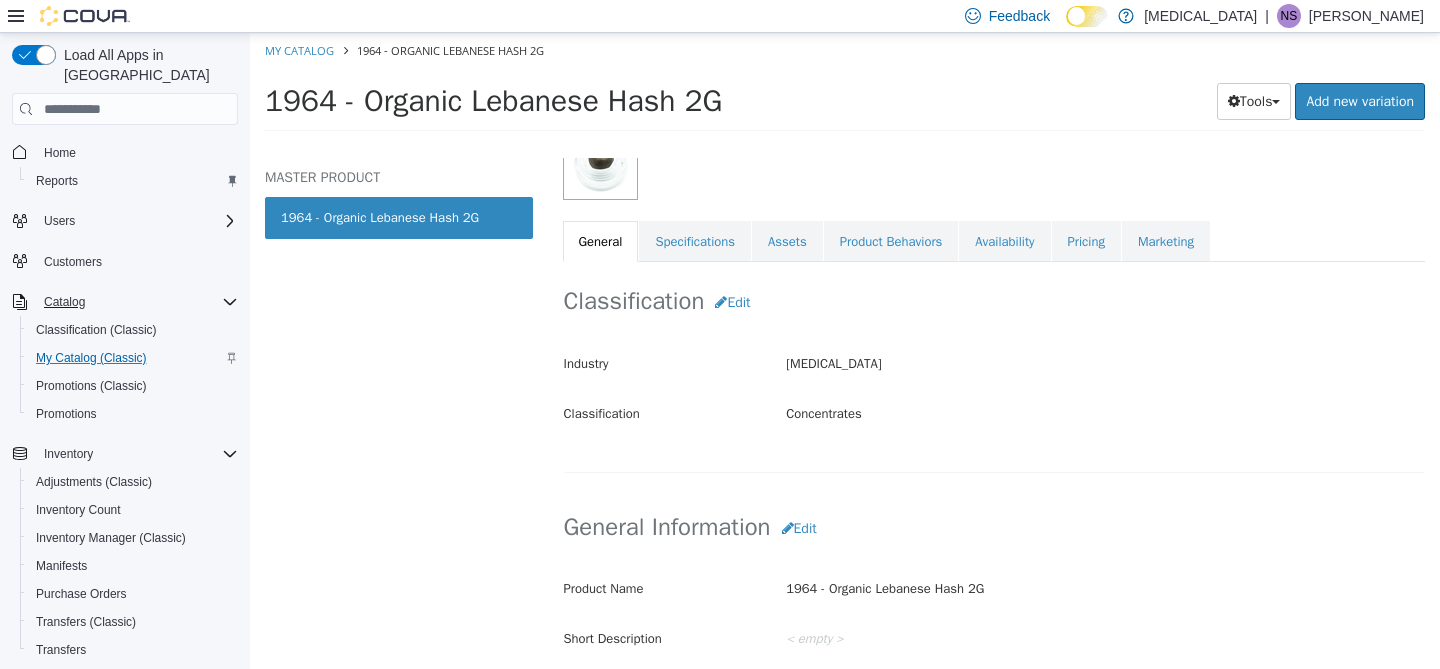 select on "**********" 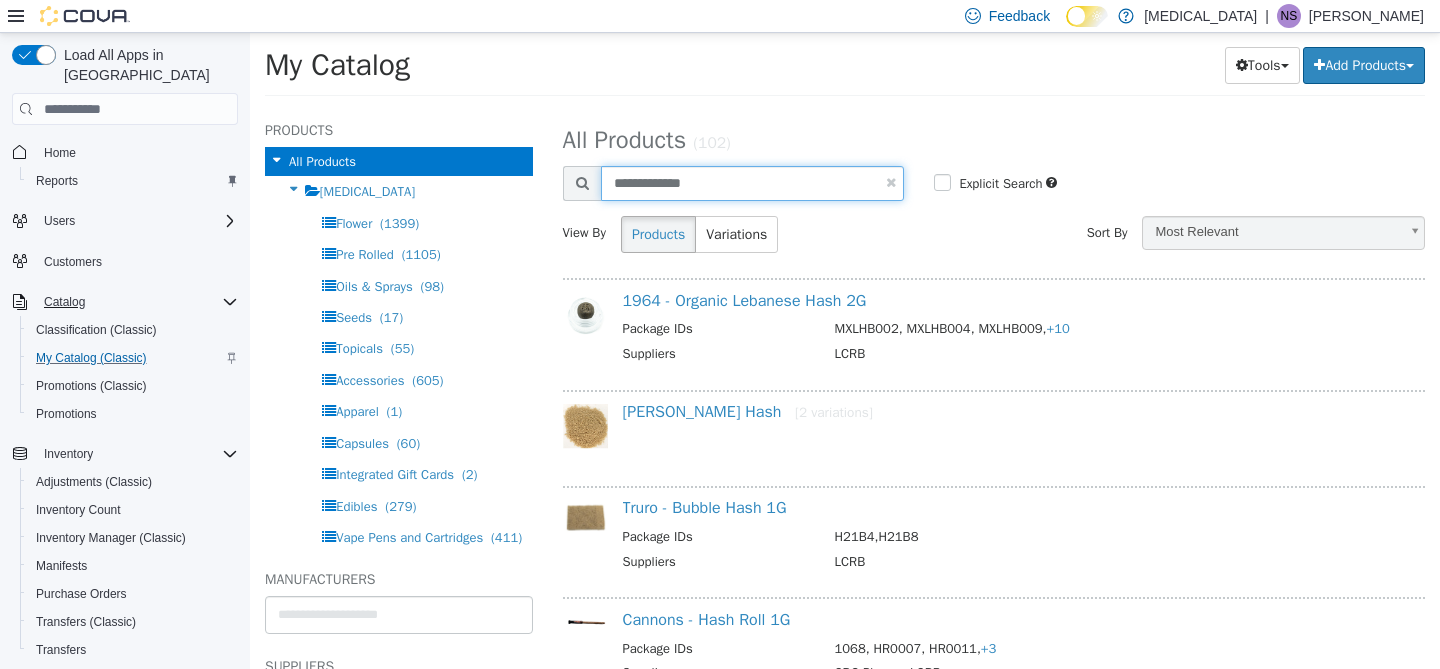 click on "**********" at bounding box center [753, 183] 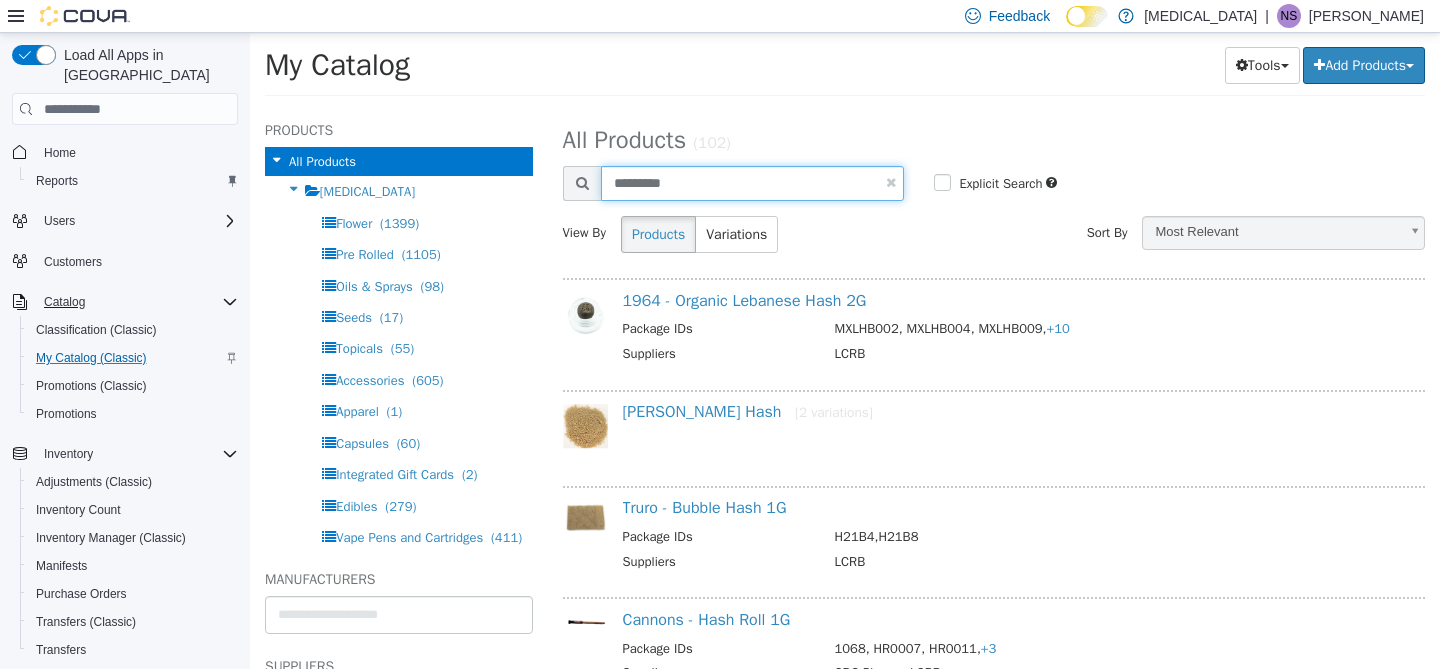 type on "*********" 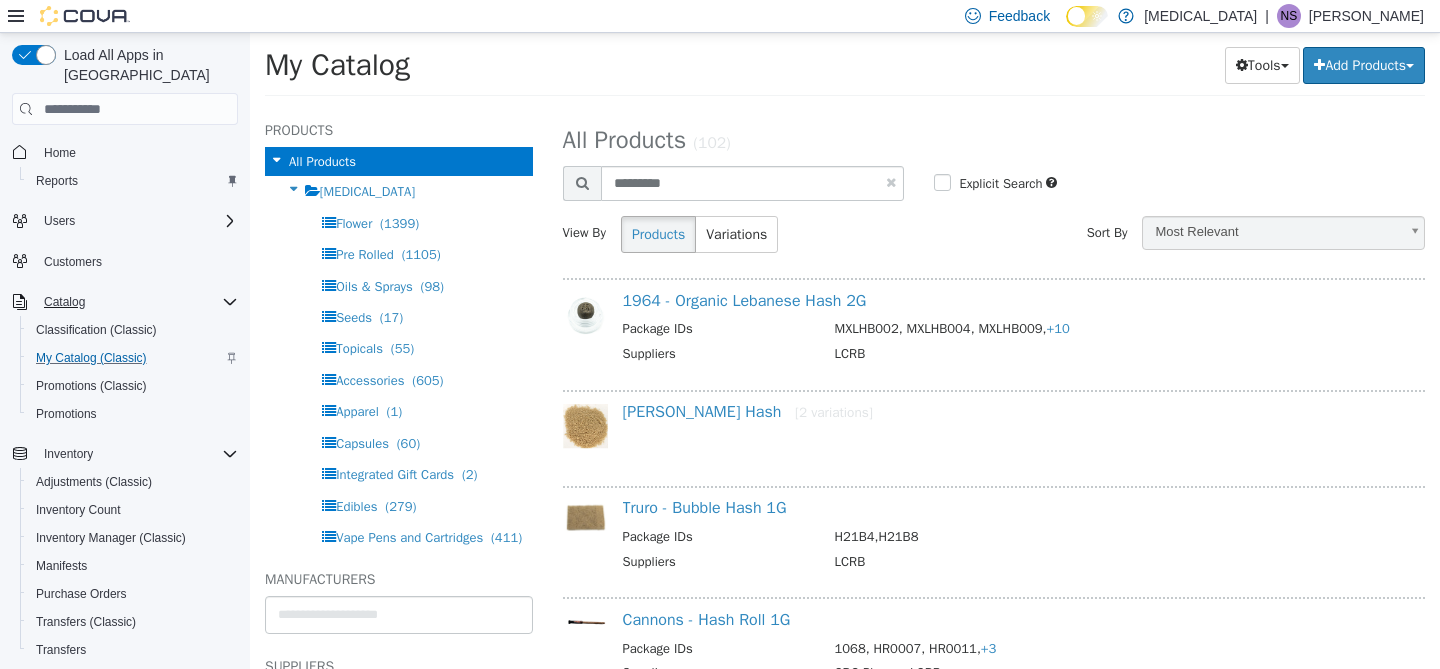 select on "**********" 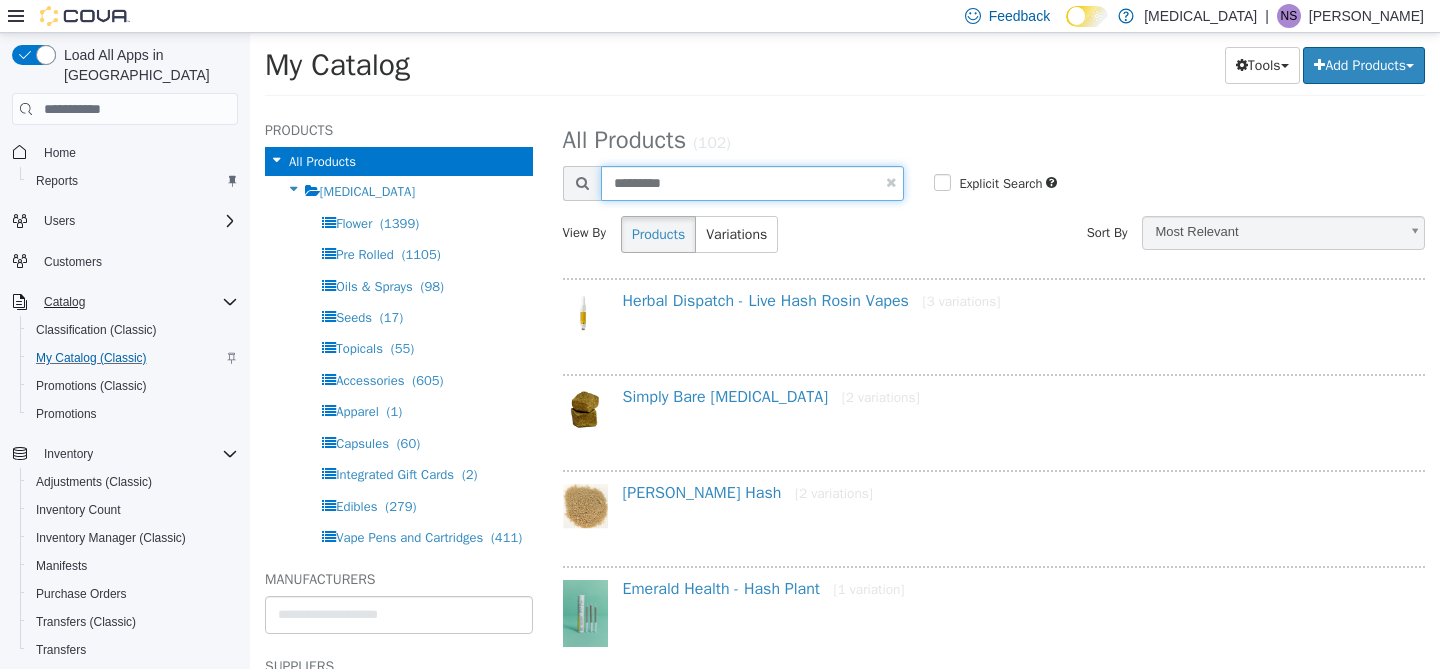 click on "*********" at bounding box center [753, 183] 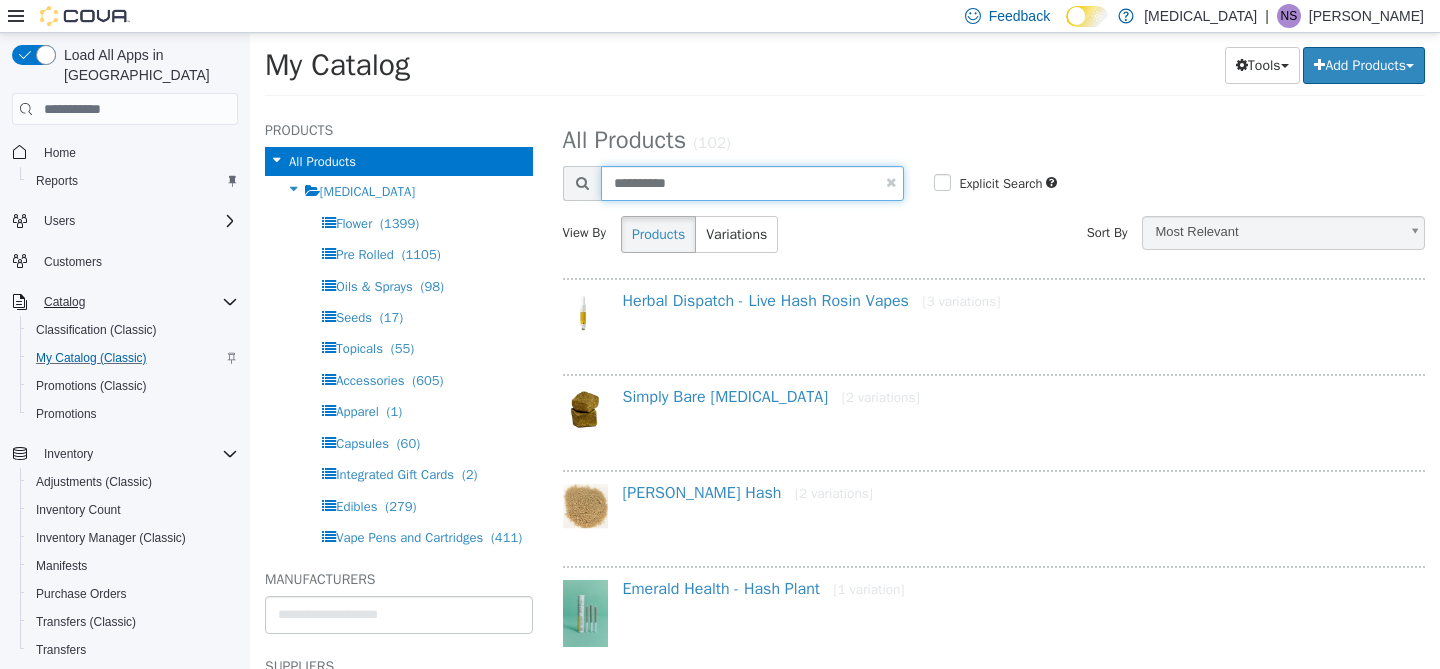 type on "**********" 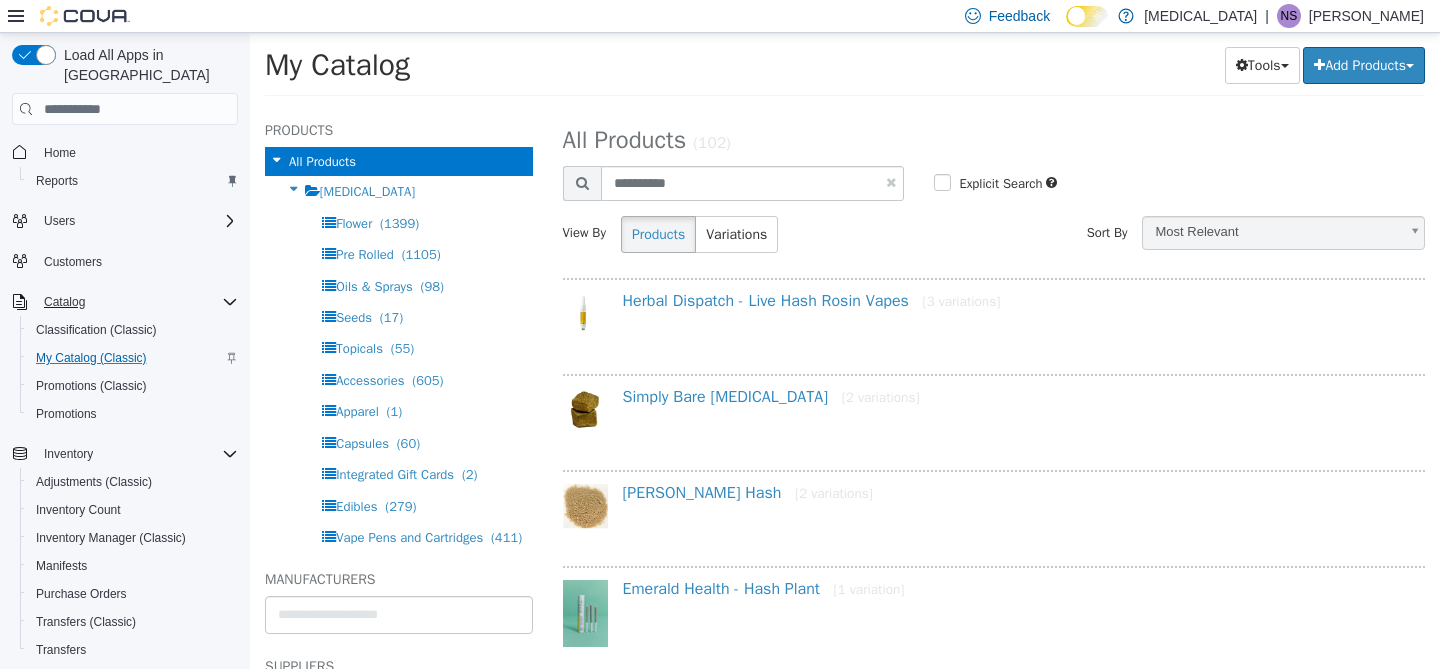 select on "**********" 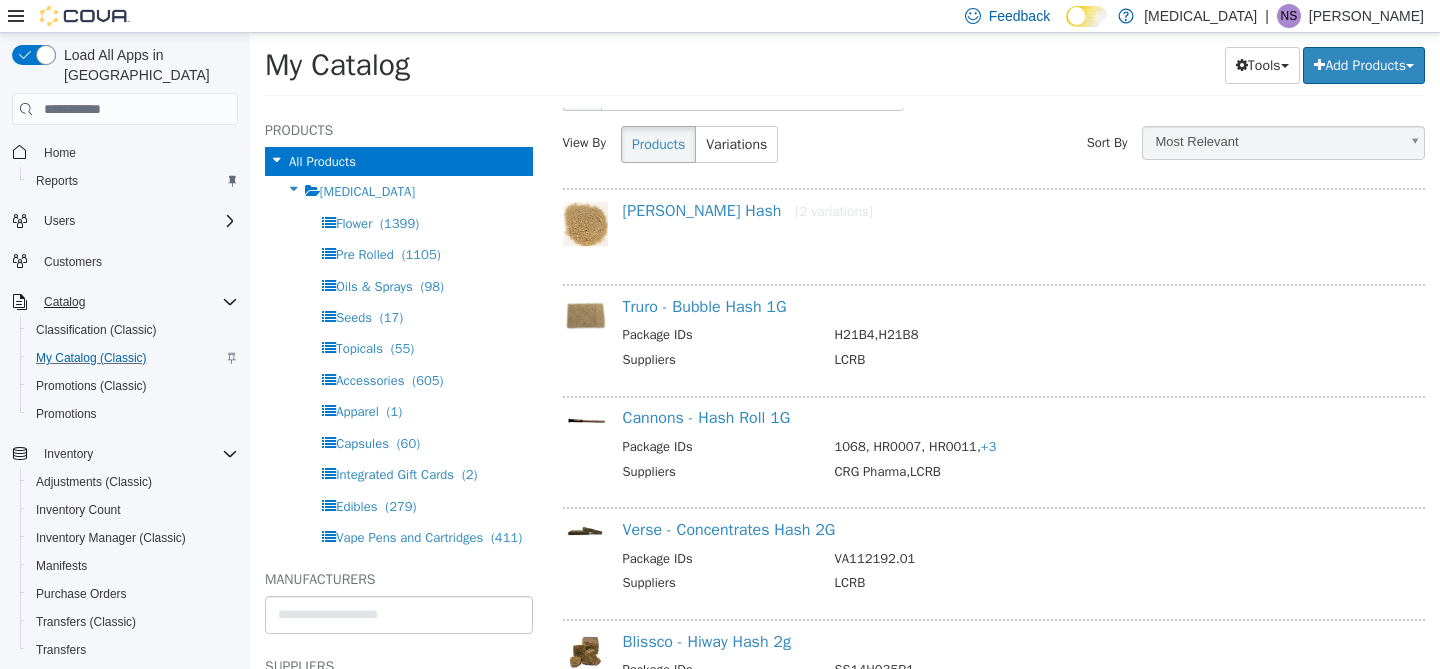scroll, scrollTop: 0, scrollLeft: 0, axis: both 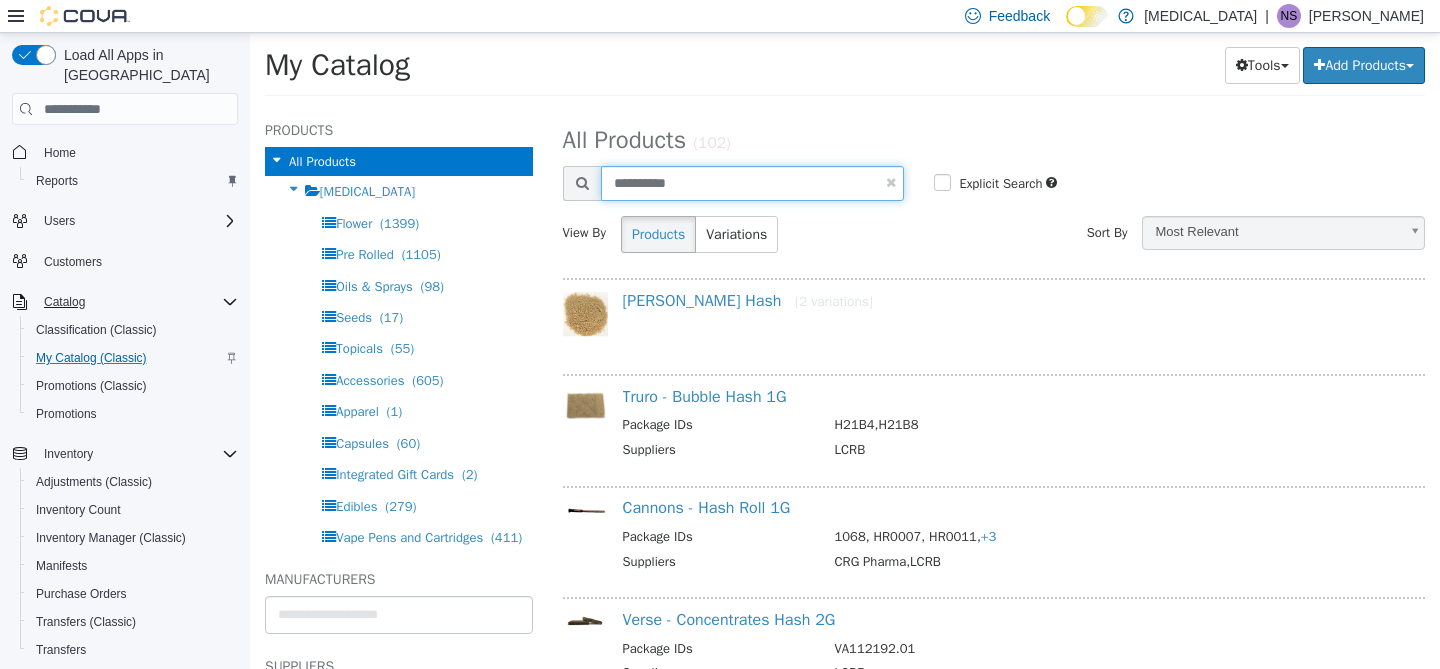 click on "**********" at bounding box center [753, 183] 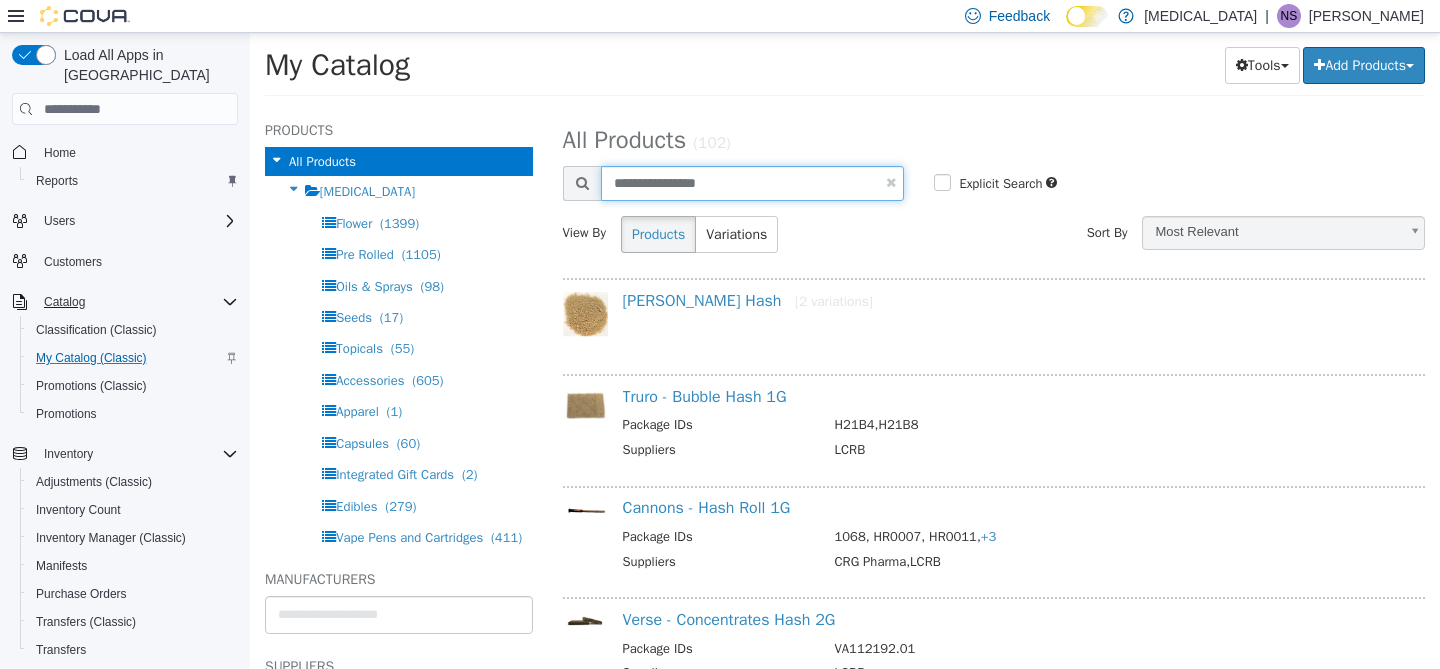 type on "**********" 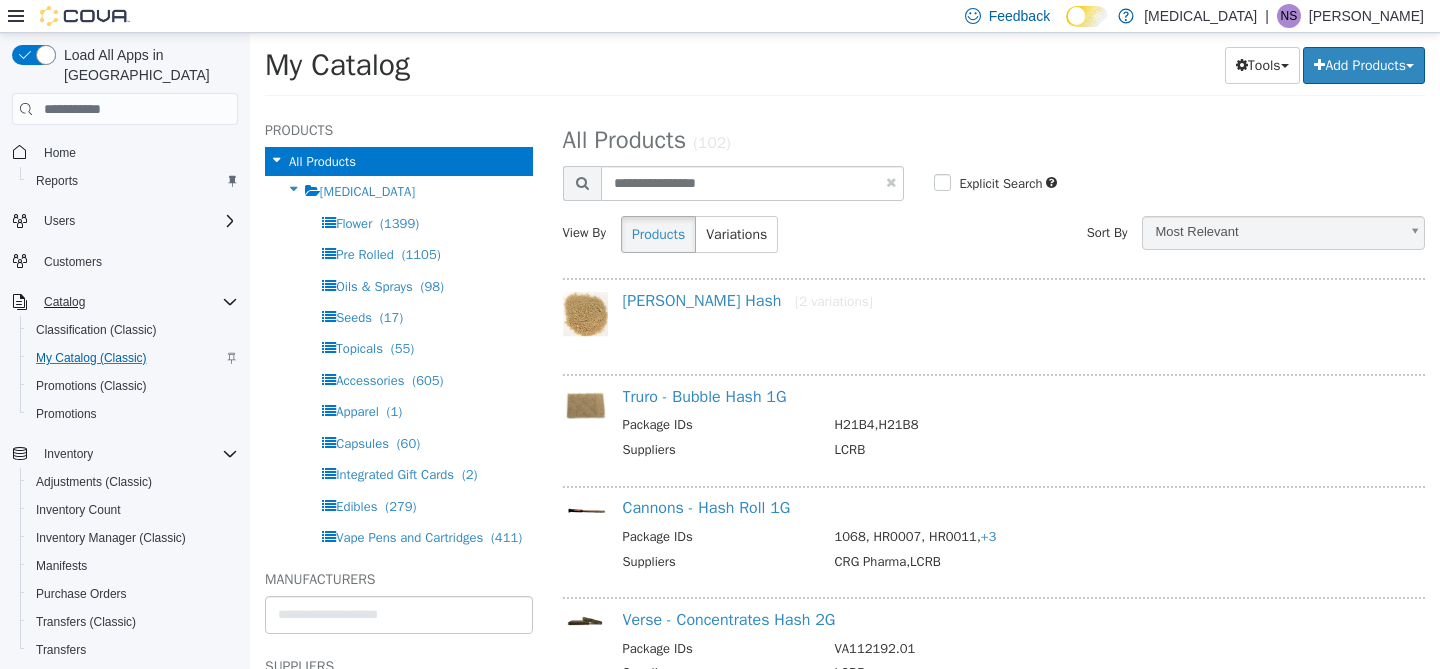 select on "**********" 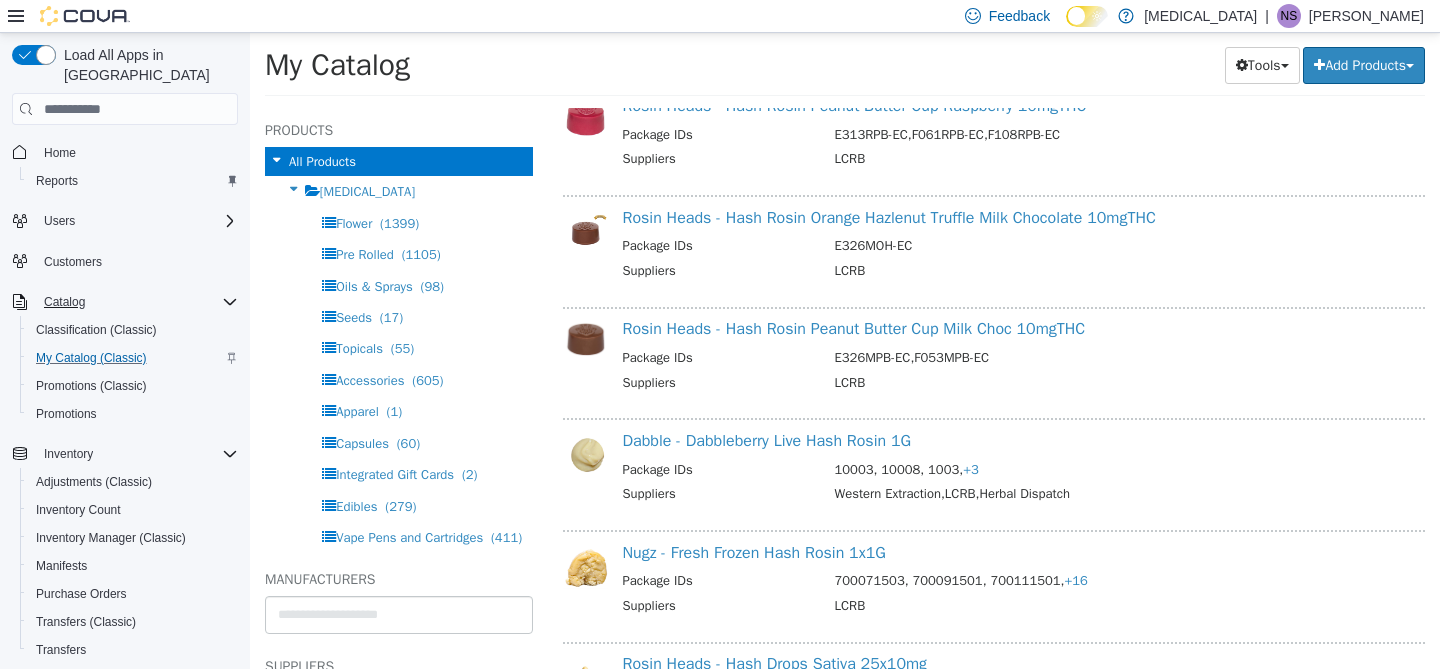 scroll, scrollTop: 589, scrollLeft: 0, axis: vertical 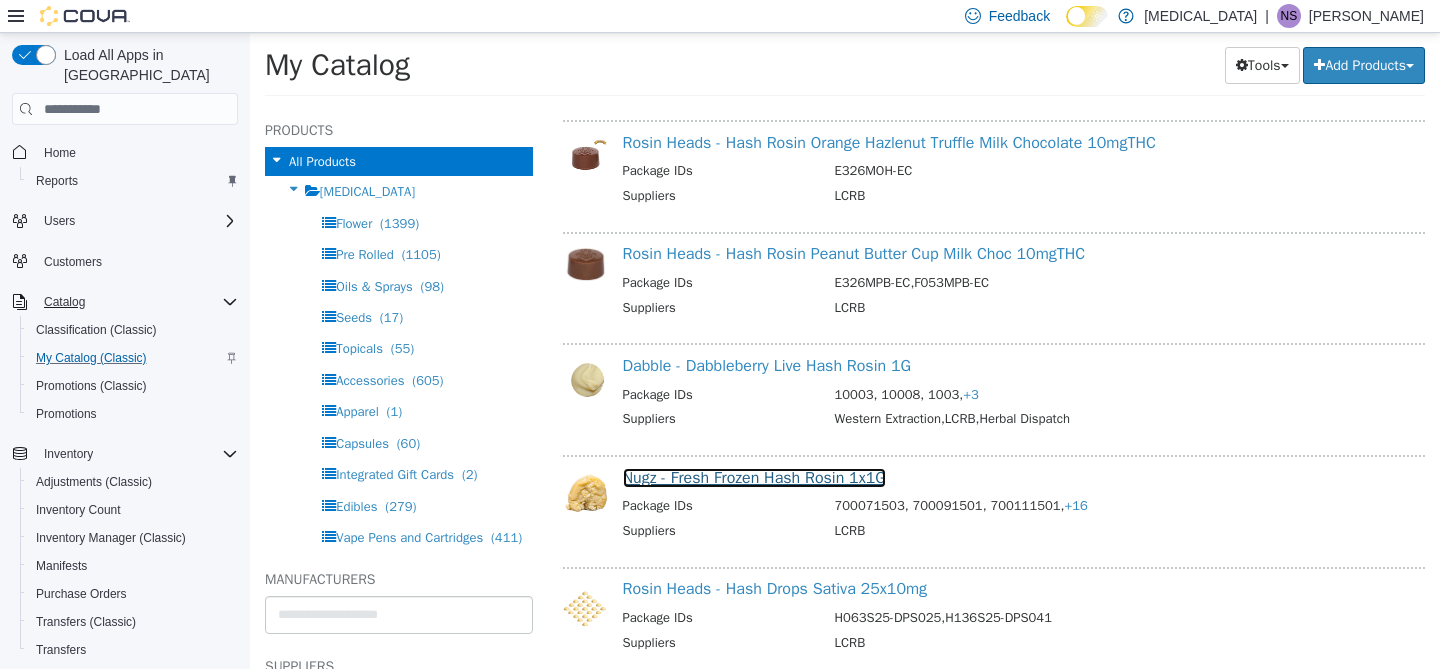 click on "Nugz - Fresh Frozen Hash Rosin 1x1G" at bounding box center [754, 478] 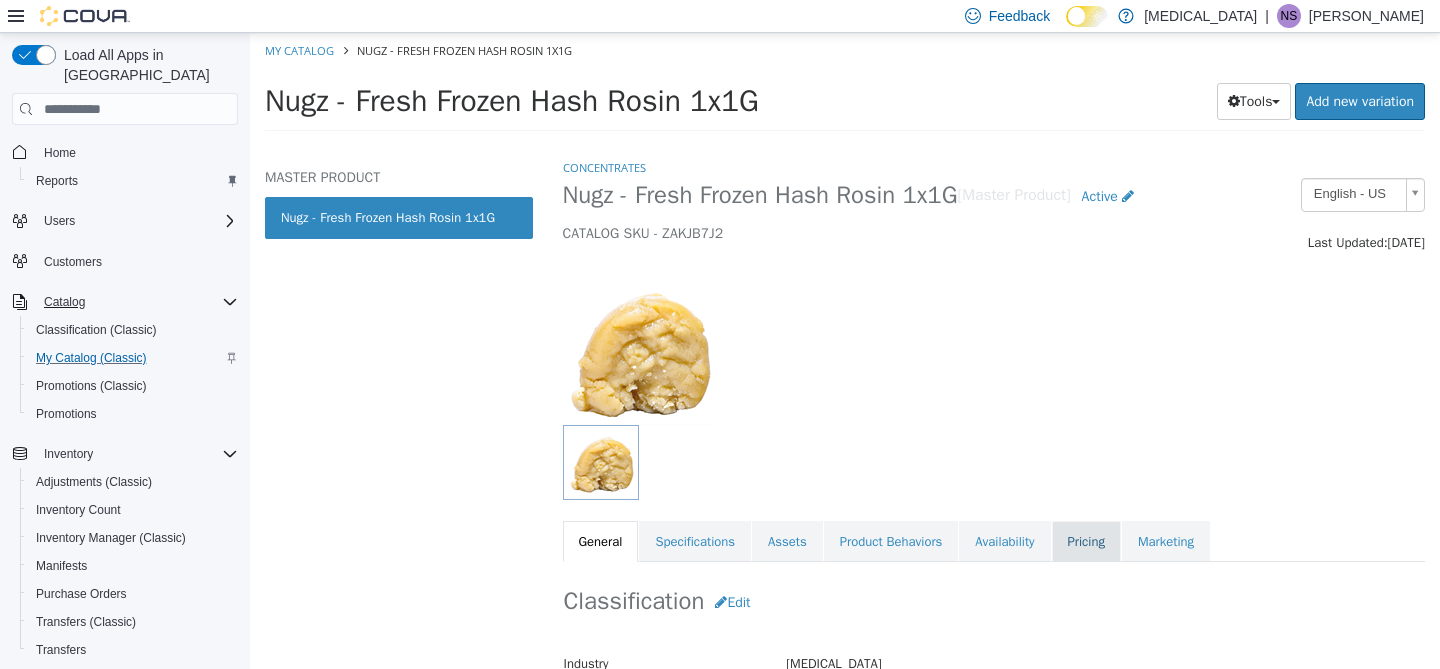 click on "Pricing" at bounding box center [1086, 542] 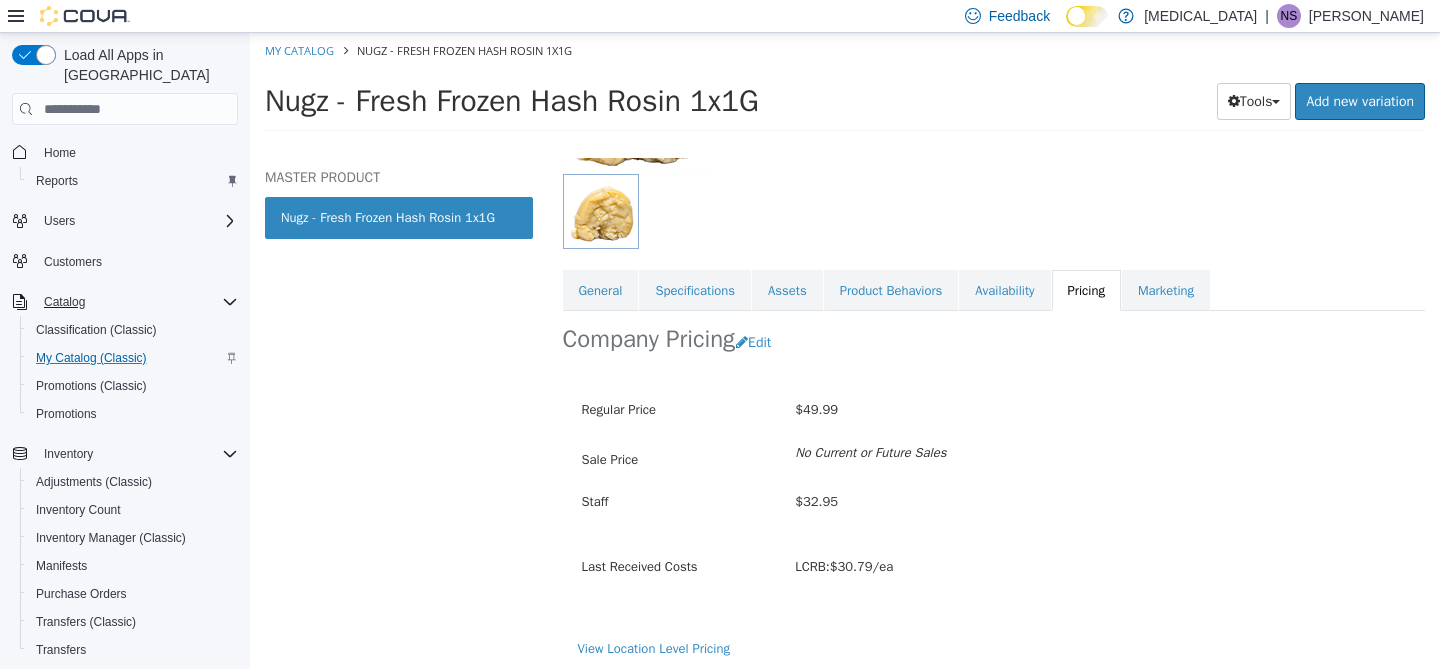 scroll, scrollTop: 0, scrollLeft: 0, axis: both 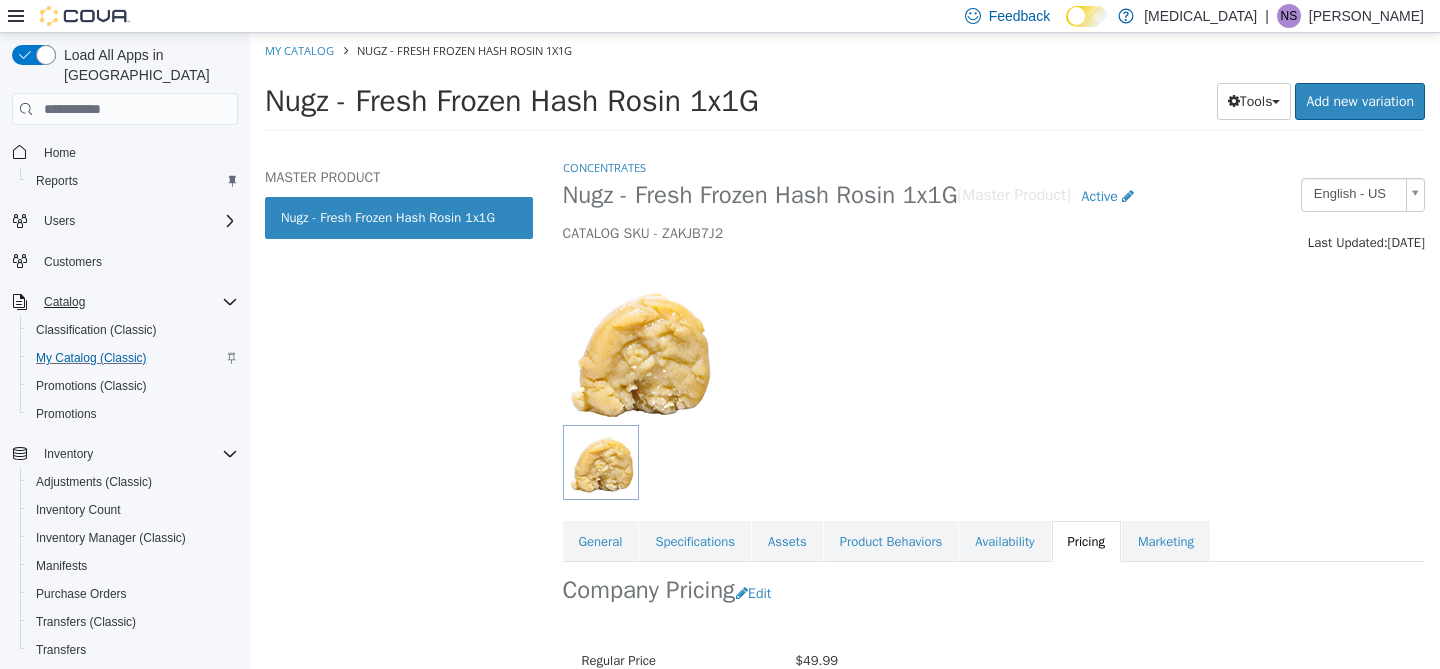 select on "**********" 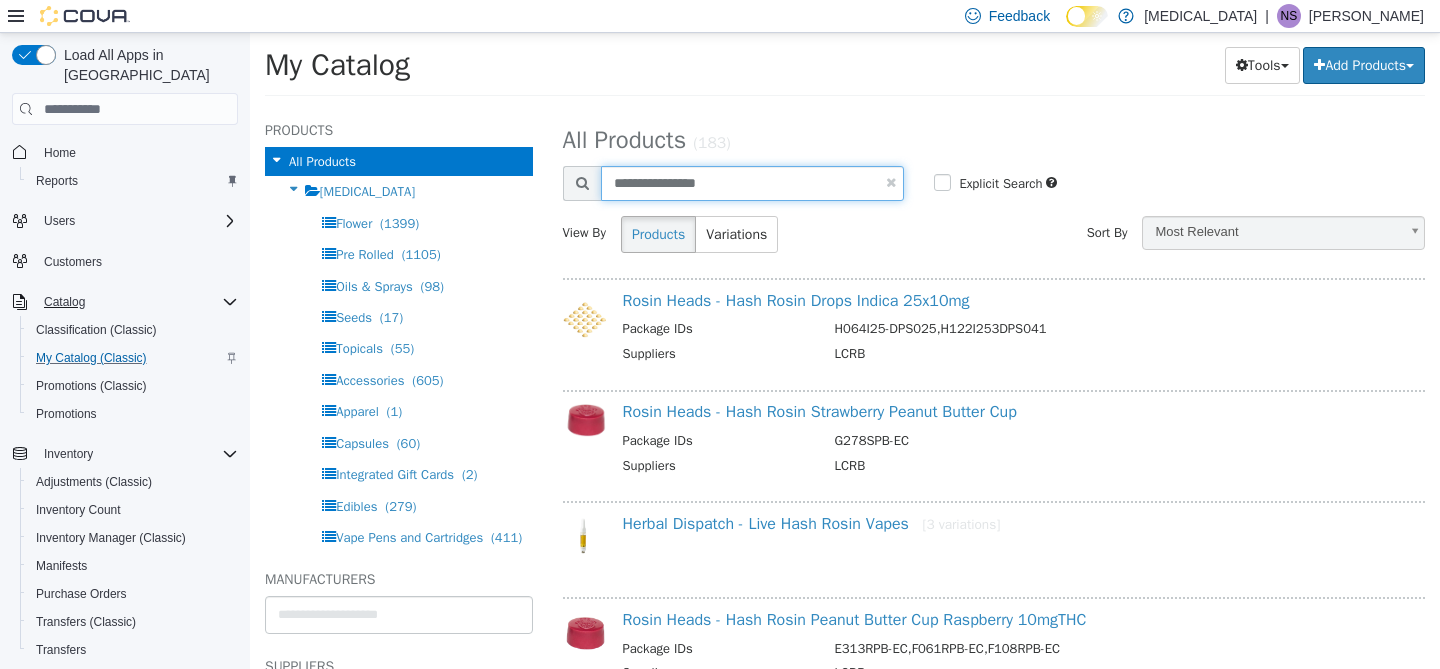 click on "**********" at bounding box center [753, 183] 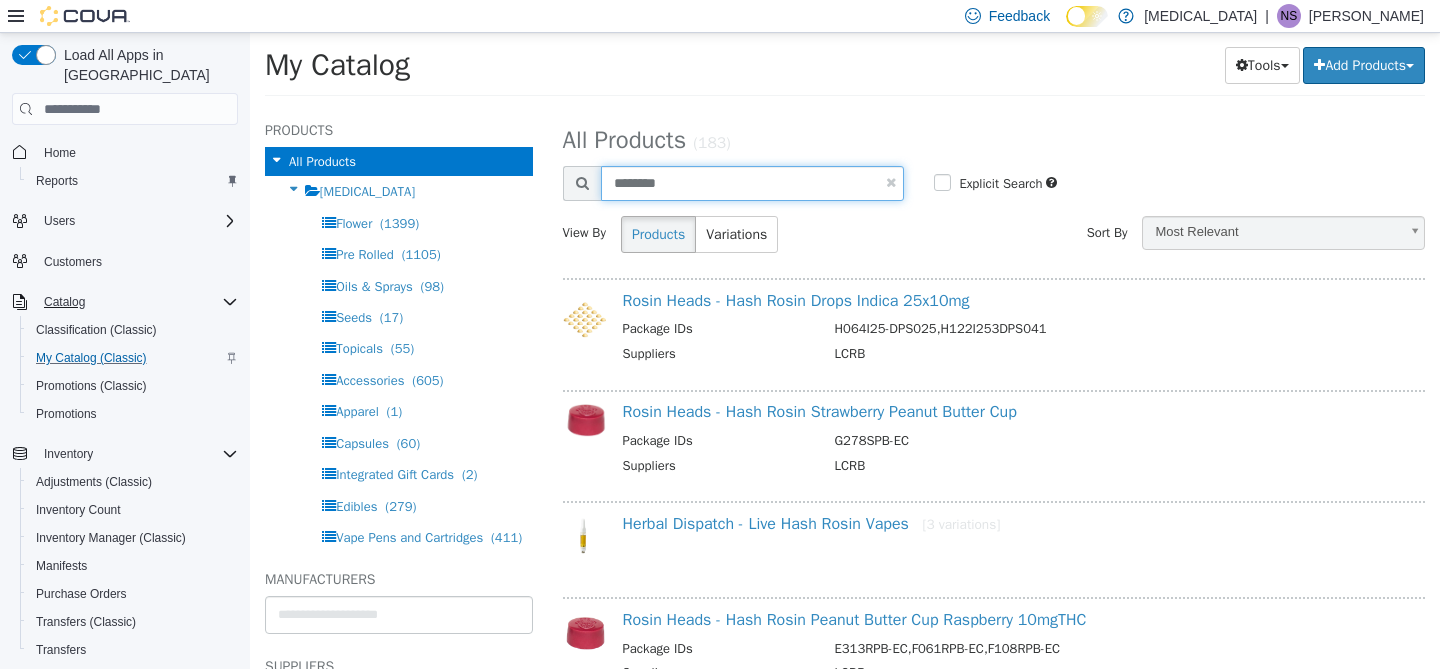 type on "********" 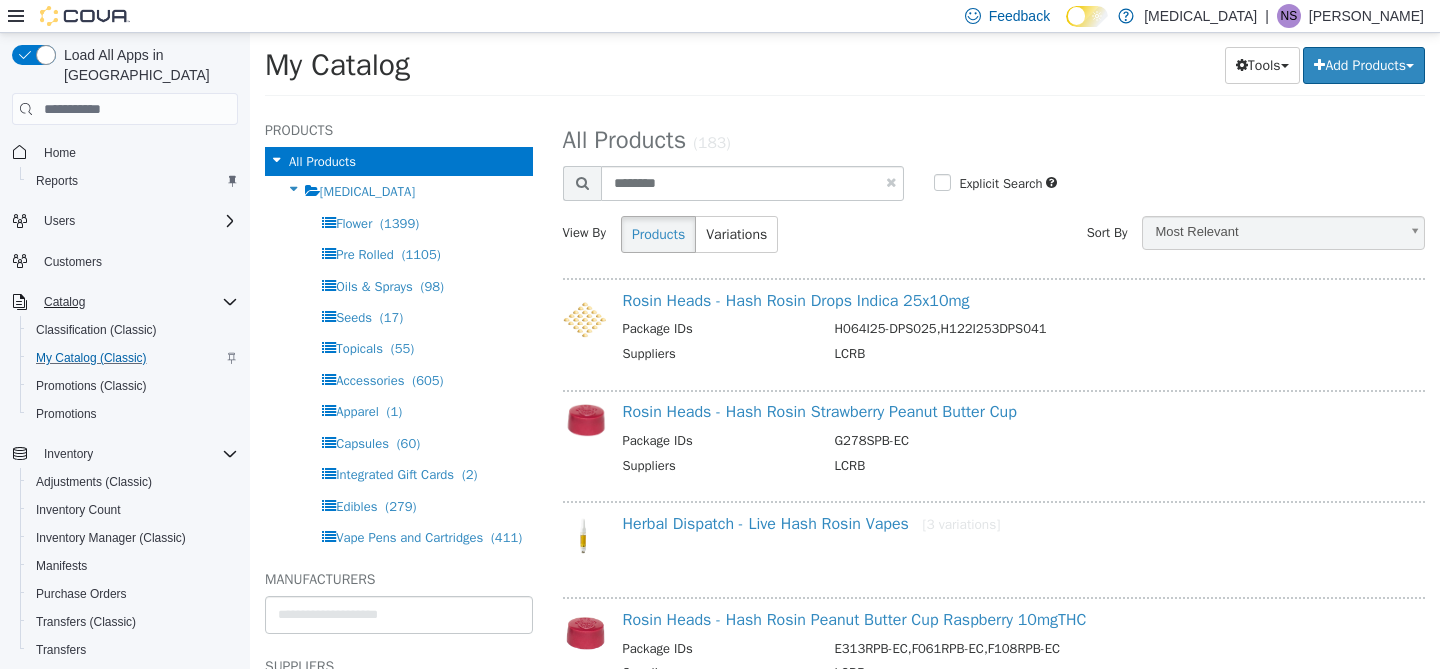 select on "**********" 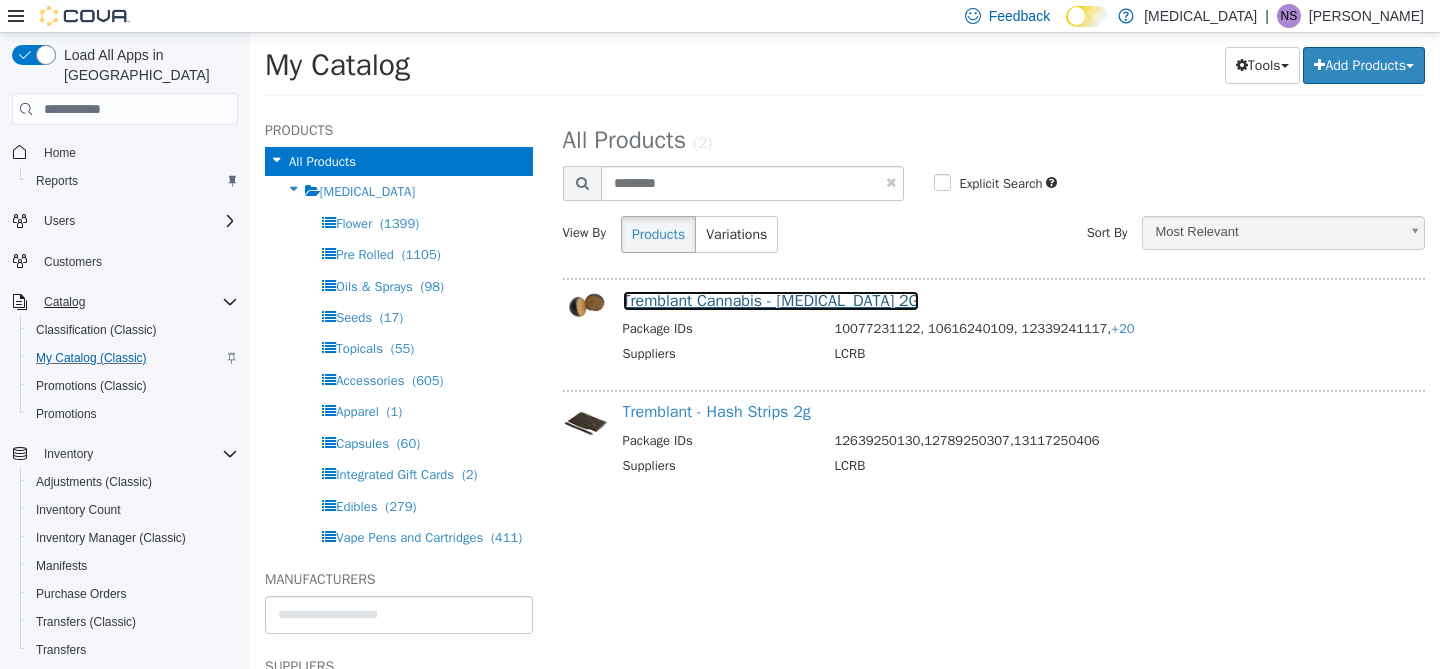 click on "Tremblant Cannabis - [MEDICAL_DATA] 2G" at bounding box center [771, 301] 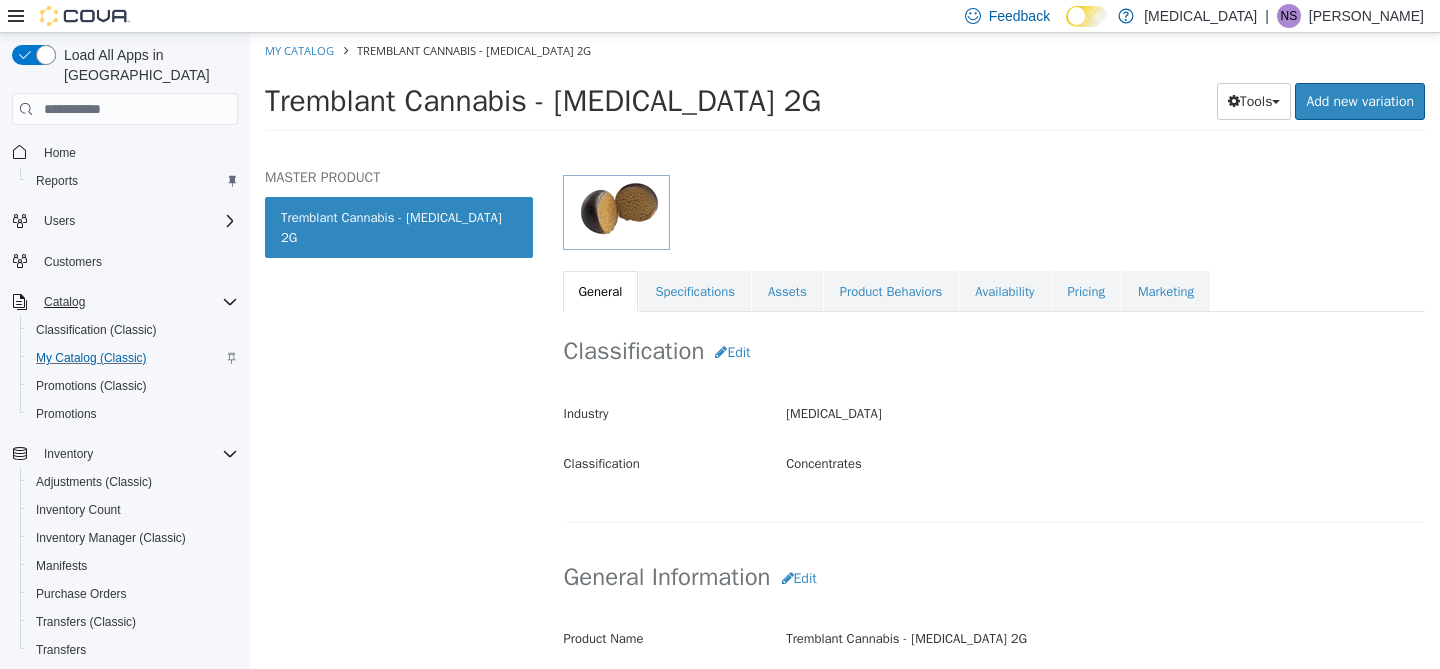 scroll, scrollTop: 245, scrollLeft: 0, axis: vertical 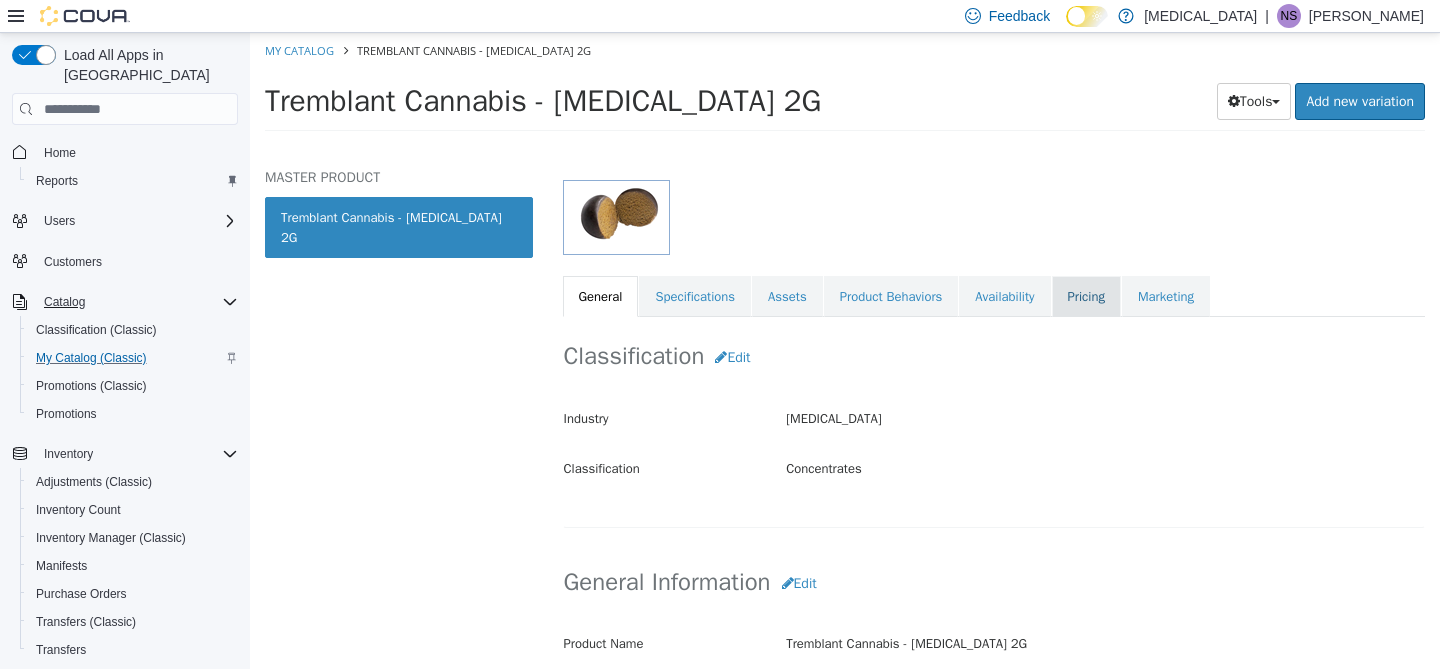 click on "Pricing" at bounding box center [1086, 297] 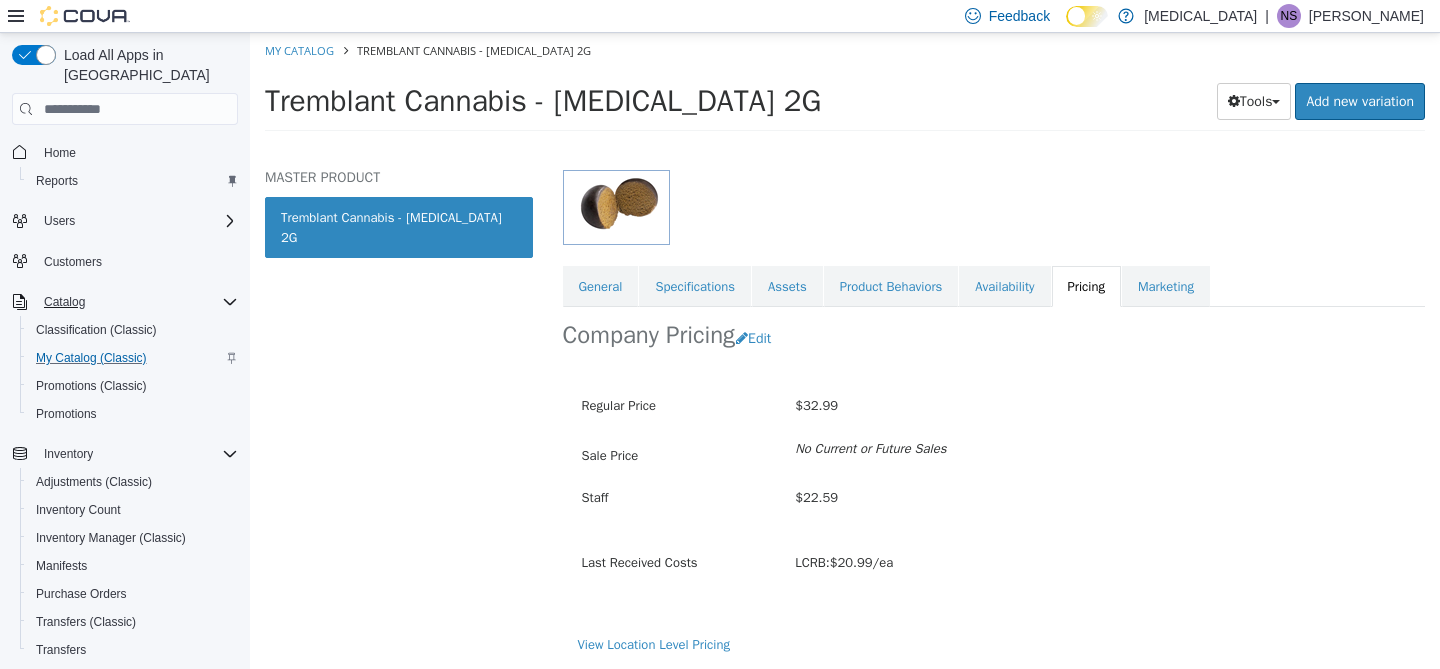 scroll, scrollTop: 251, scrollLeft: 0, axis: vertical 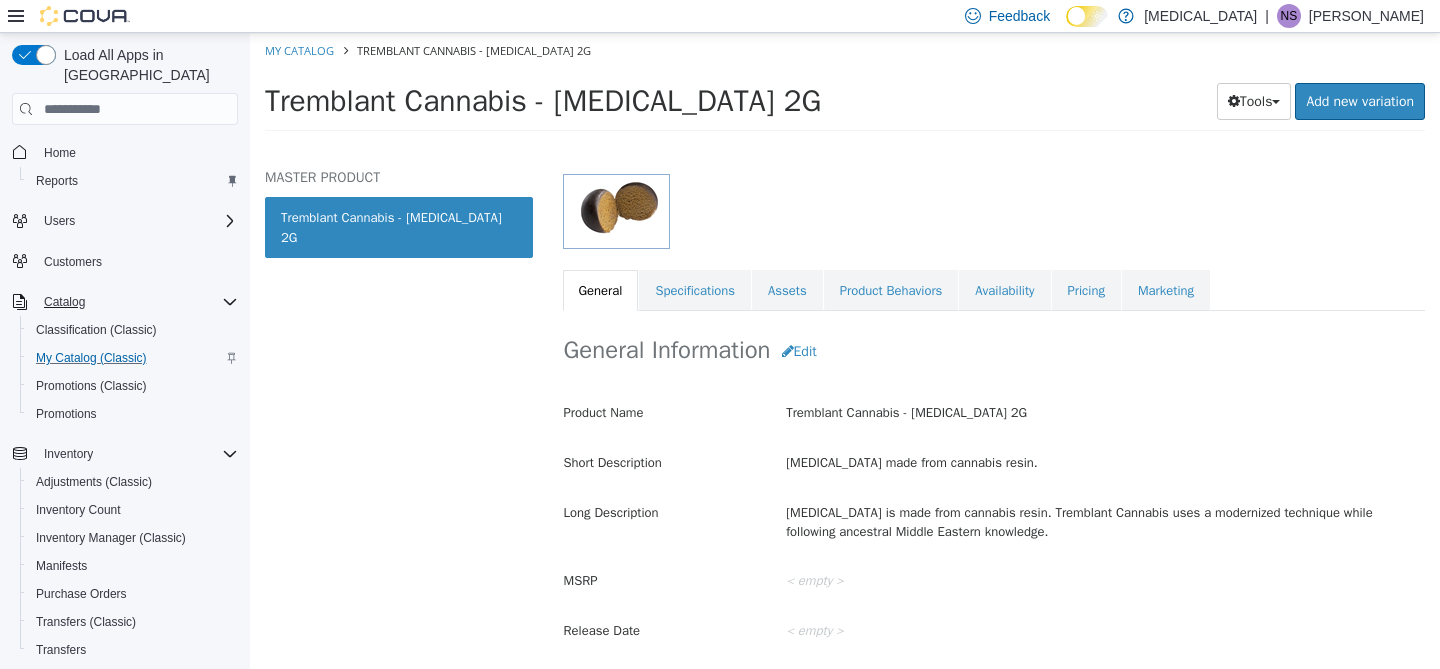 select on "**********" 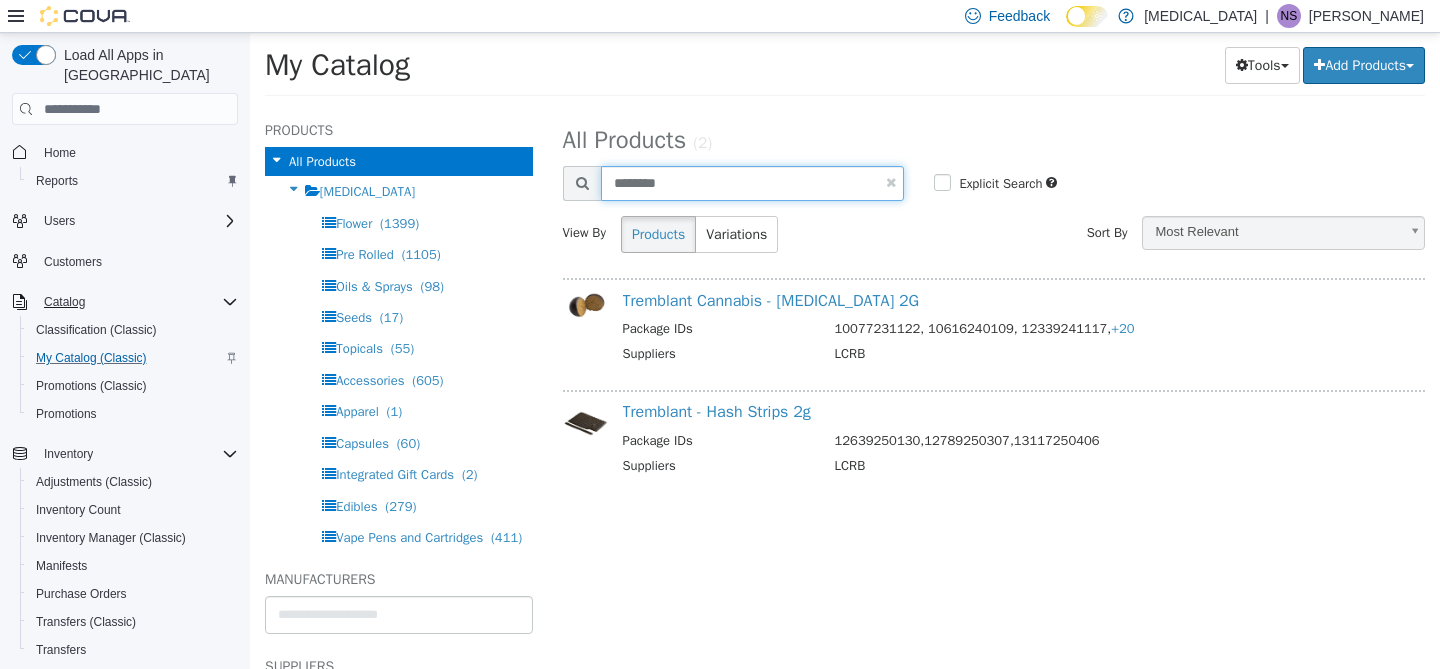 click on "********" at bounding box center (753, 183) 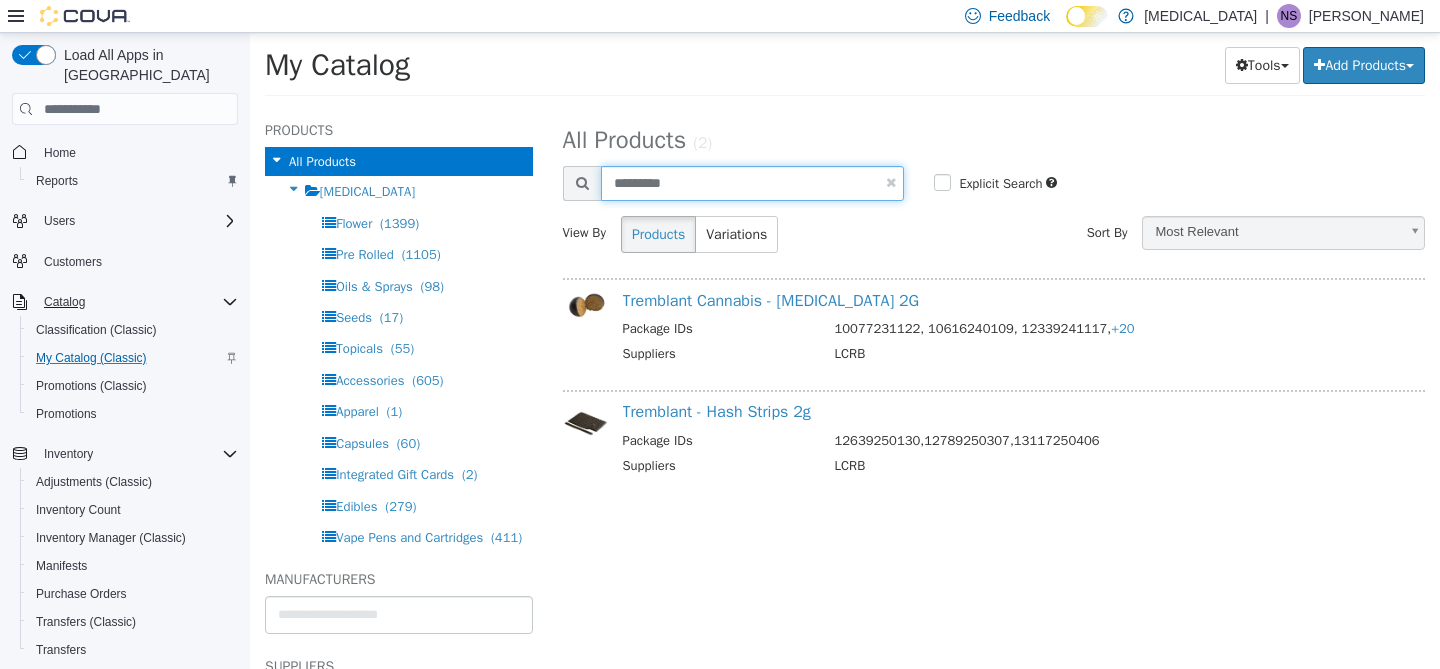 type on "*********" 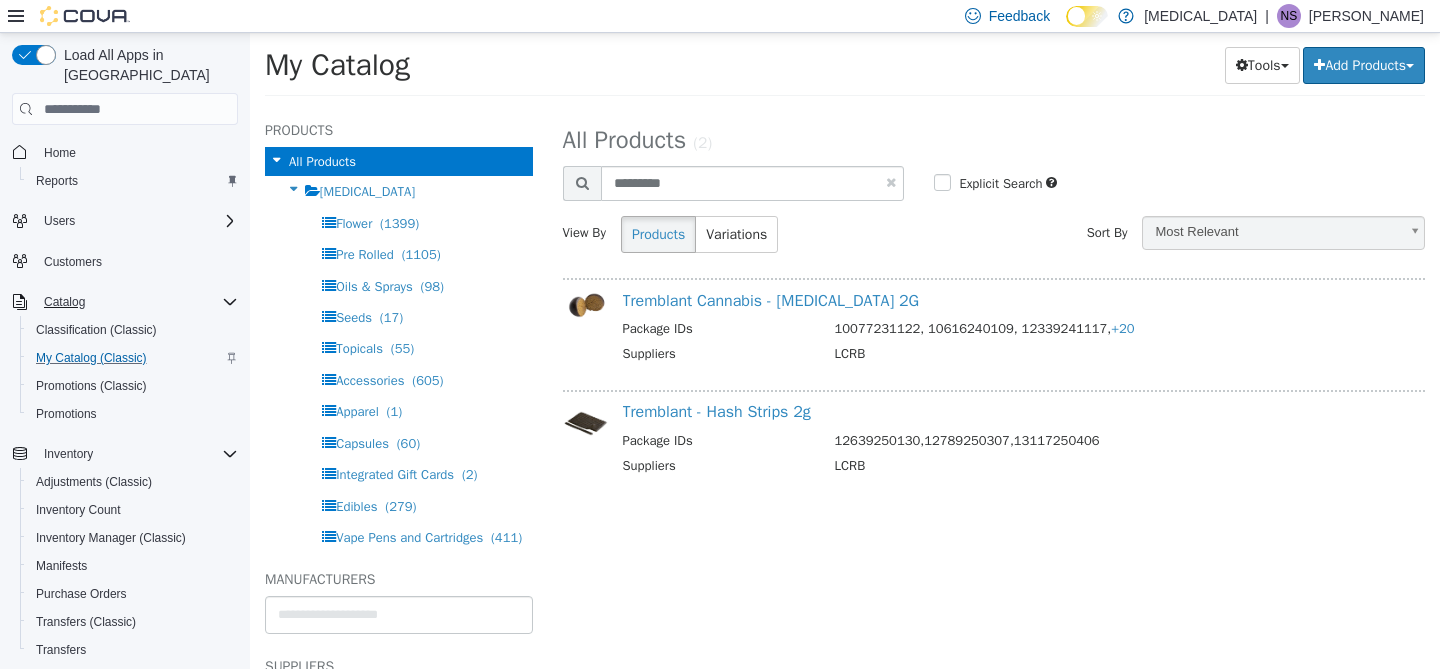 select on "**********" 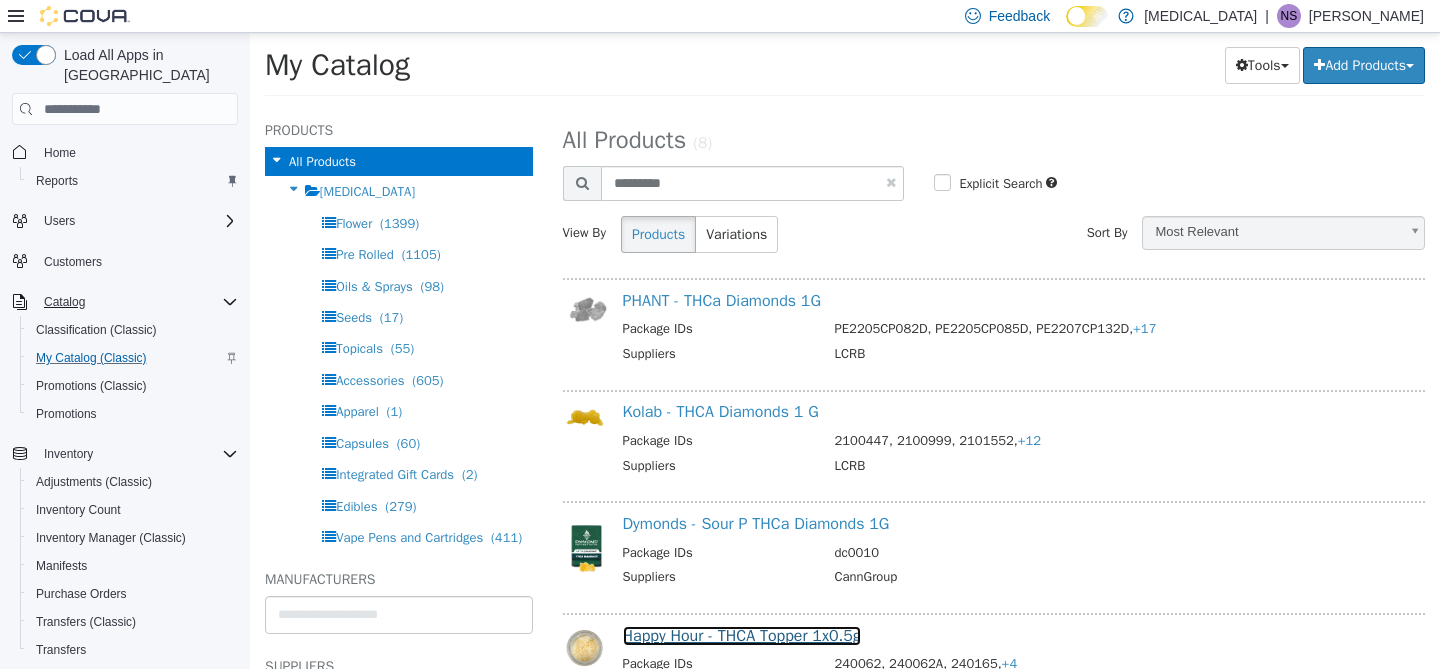 click on "Happy Hour - THCA Topper 1x0.5g" at bounding box center (742, 636) 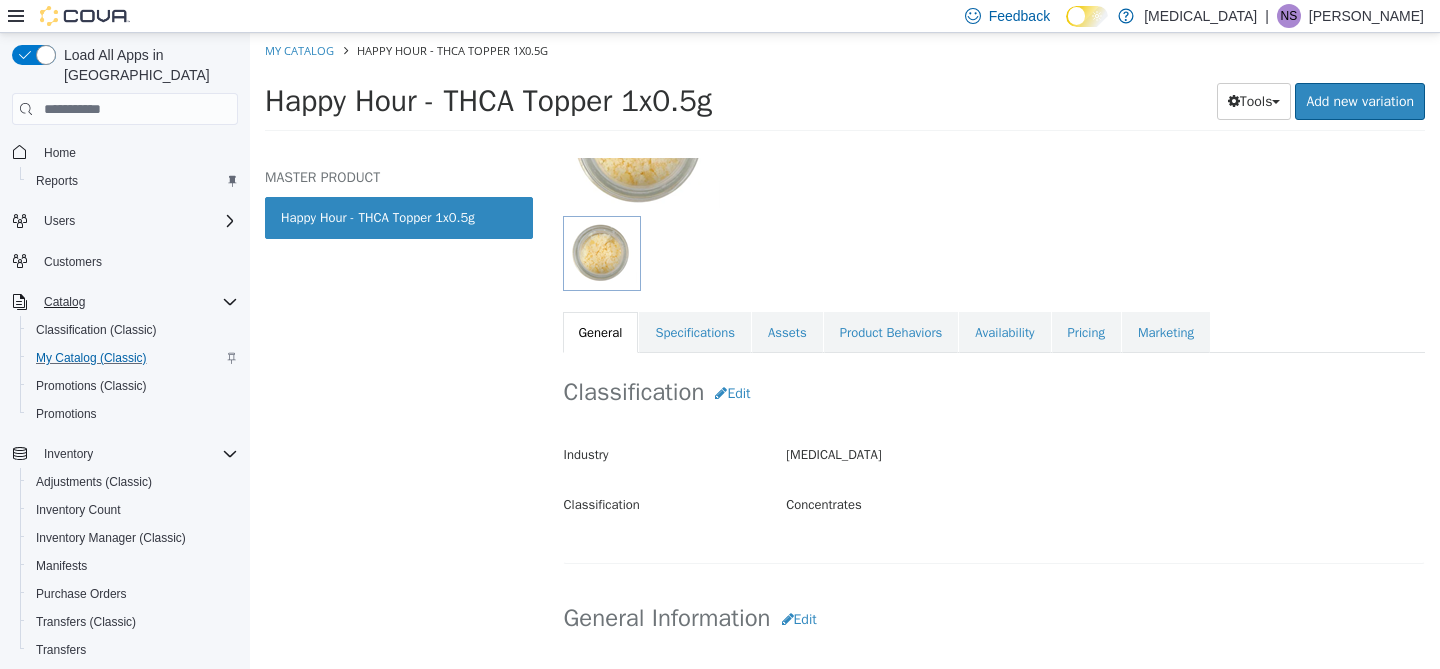 scroll, scrollTop: 210, scrollLeft: 0, axis: vertical 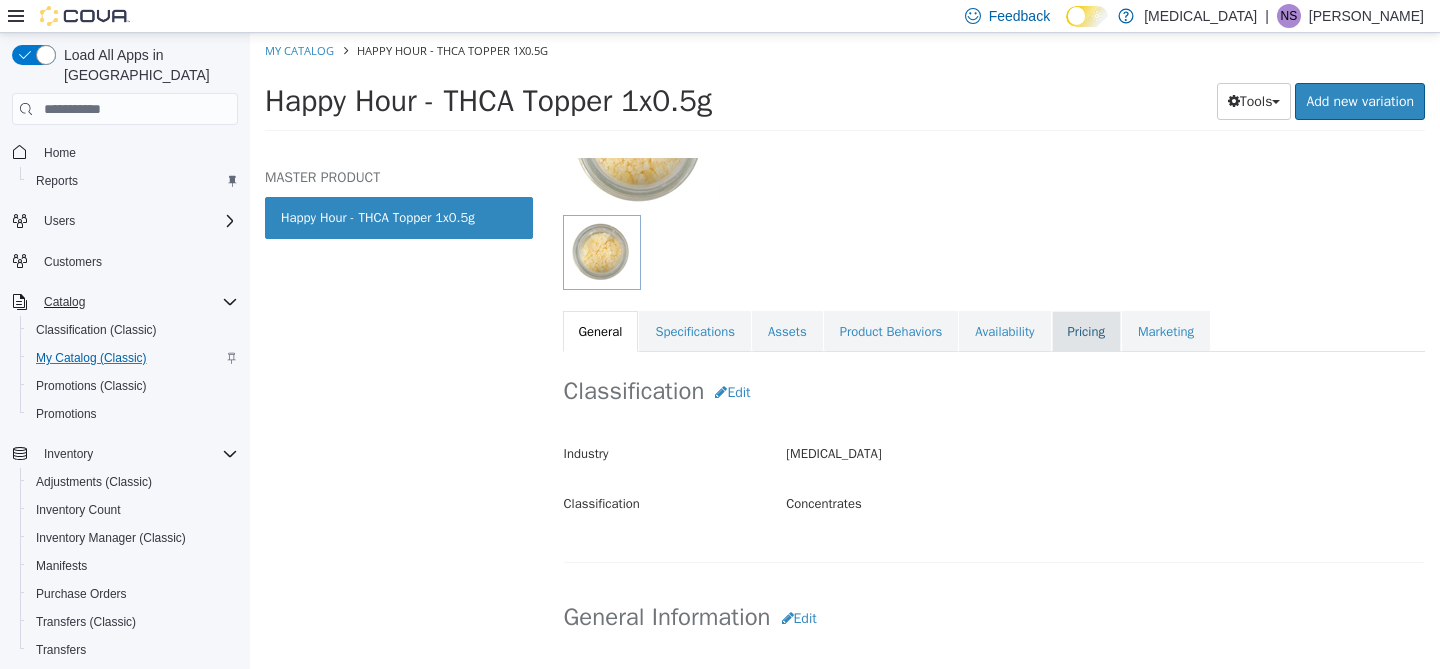 click on "Pricing" at bounding box center (1086, 332) 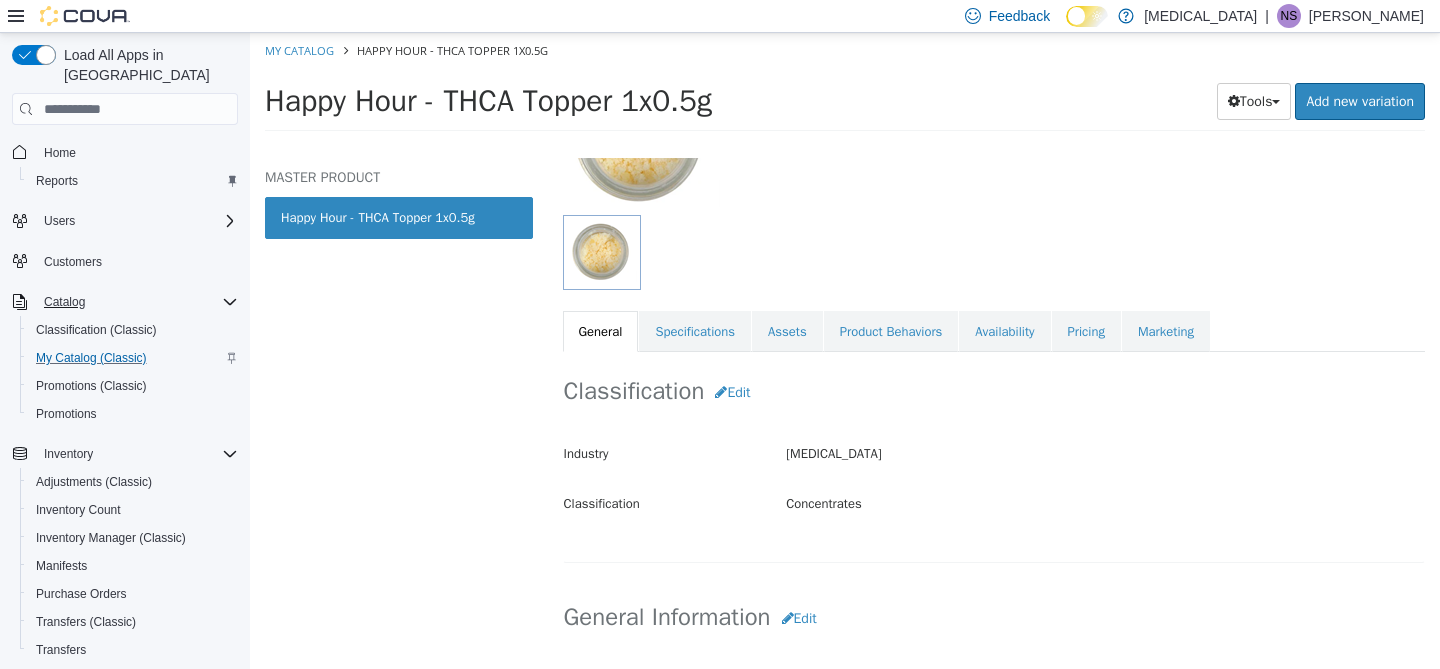 select on "**********" 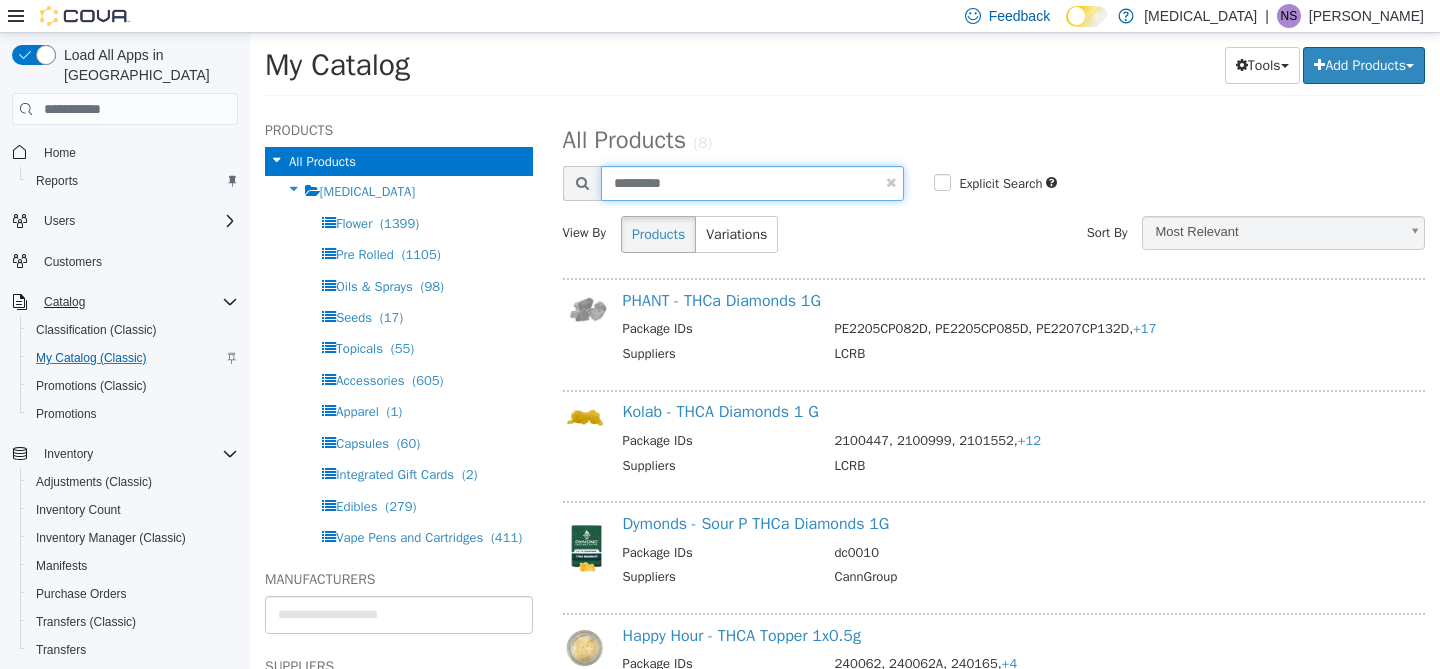 click on "*********" at bounding box center (753, 183) 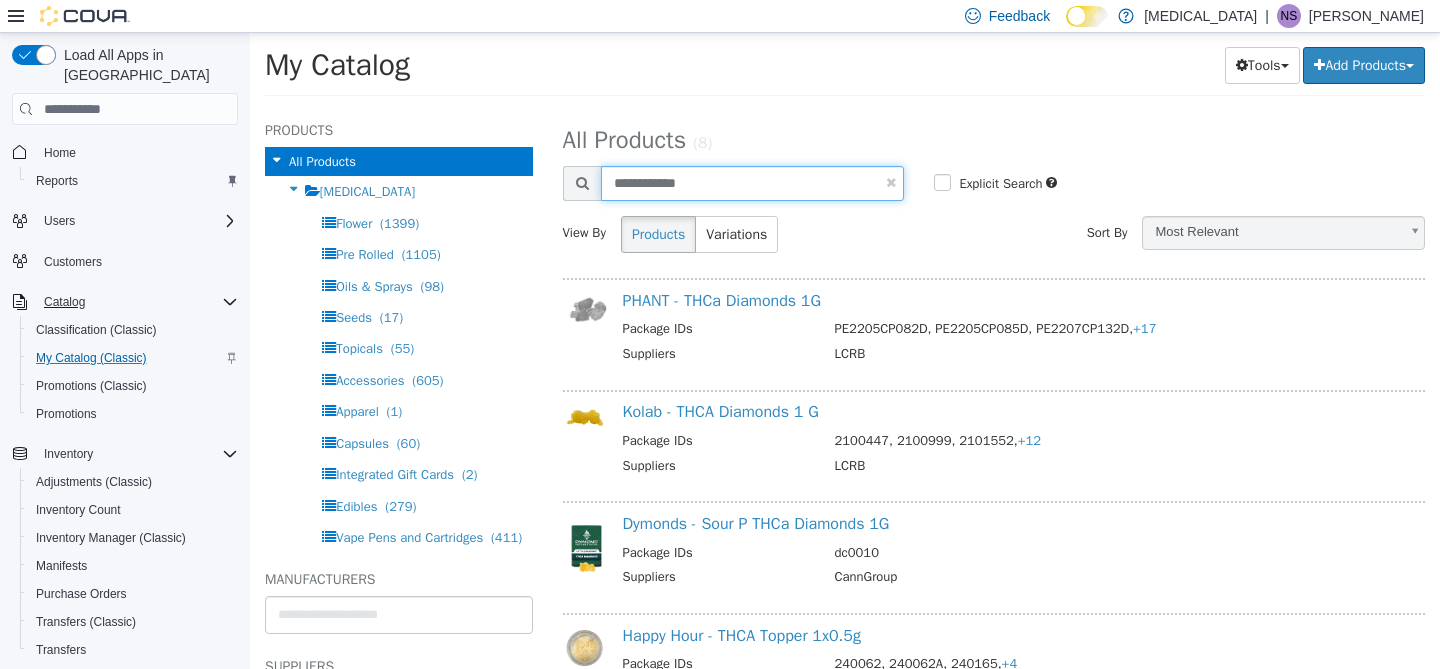 type on "**********" 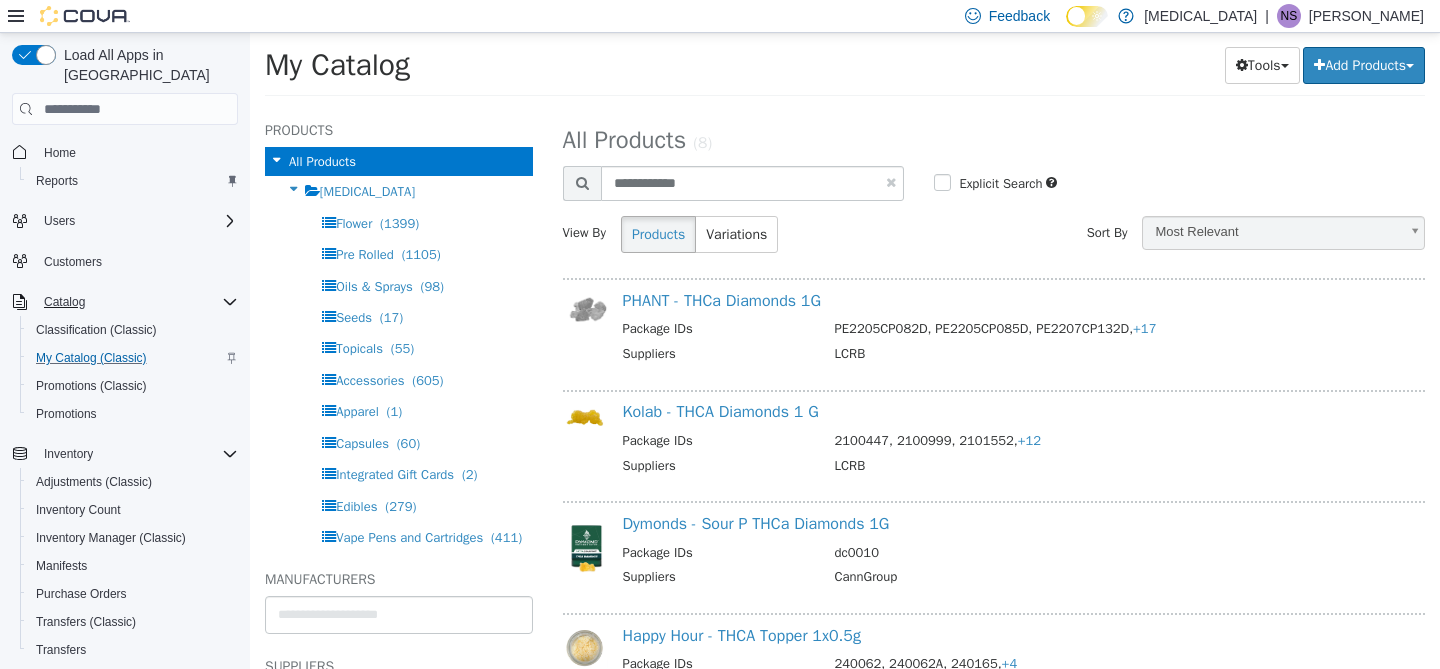 select on "**********" 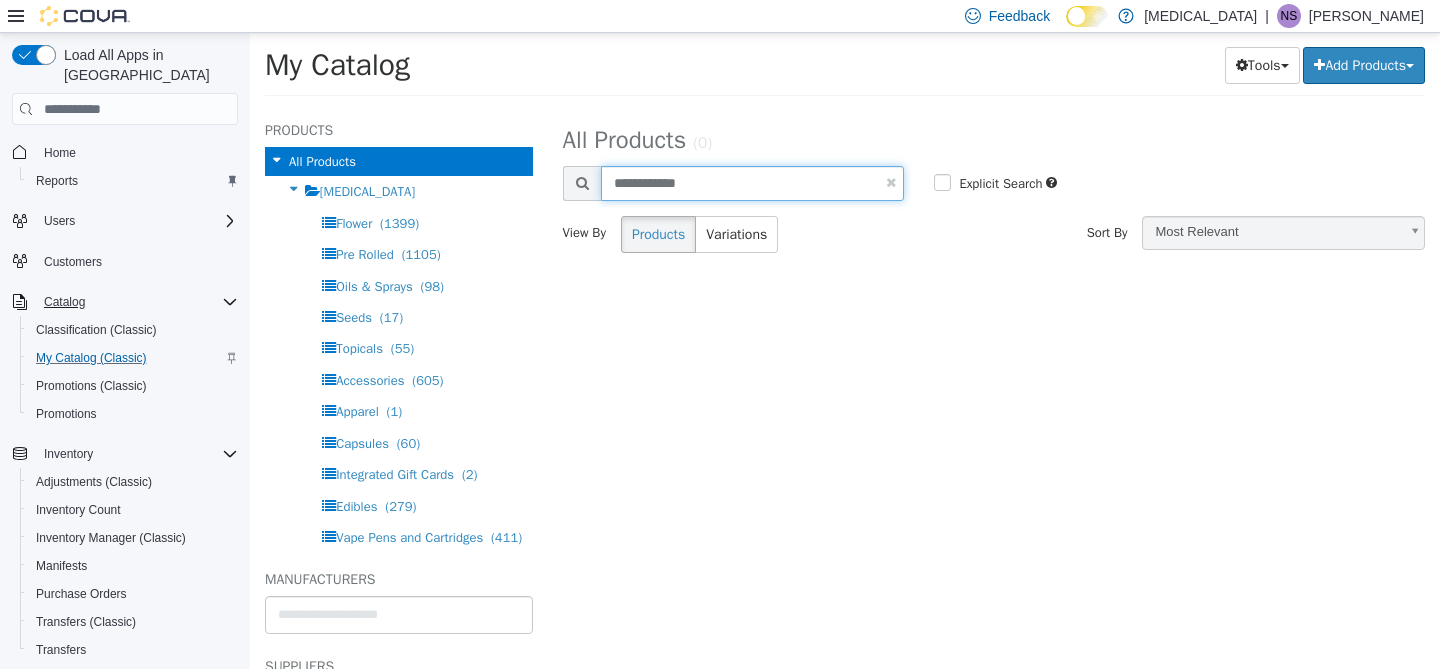 click on "**********" at bounding box center (753, 183) 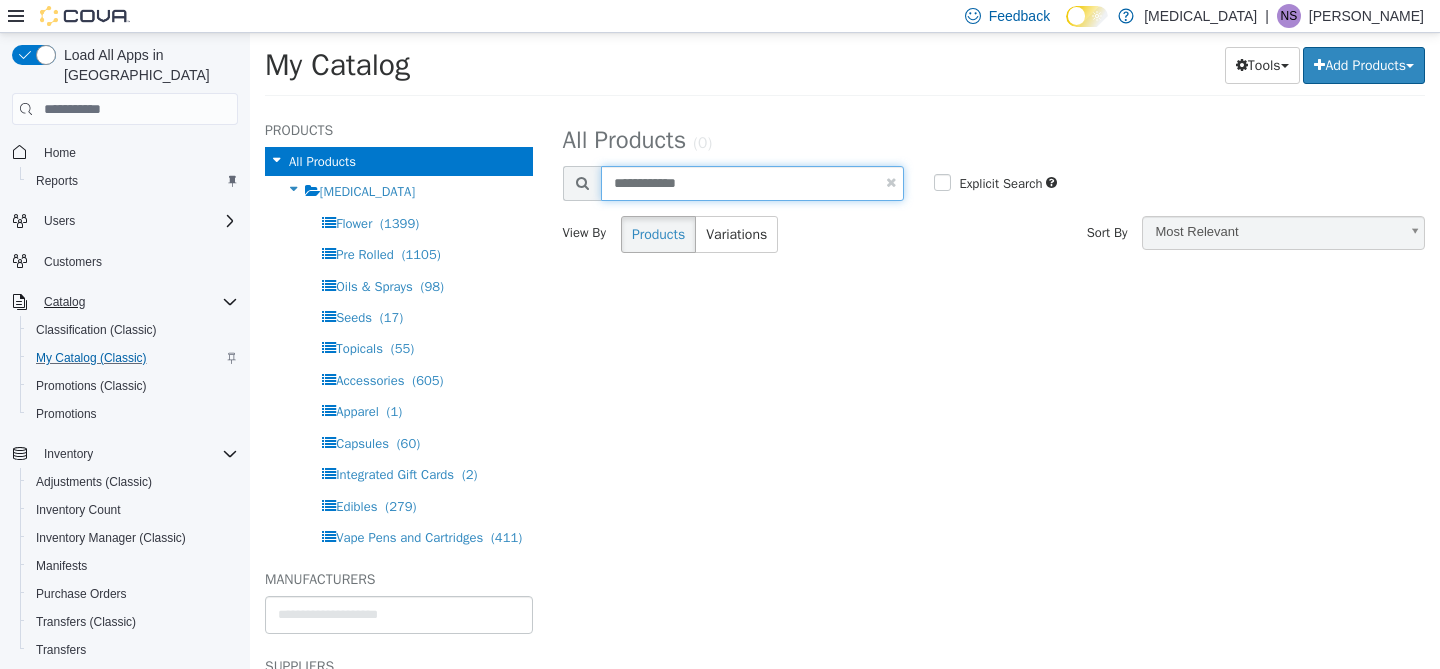 click on "**********" at bounding box center [753, 183] 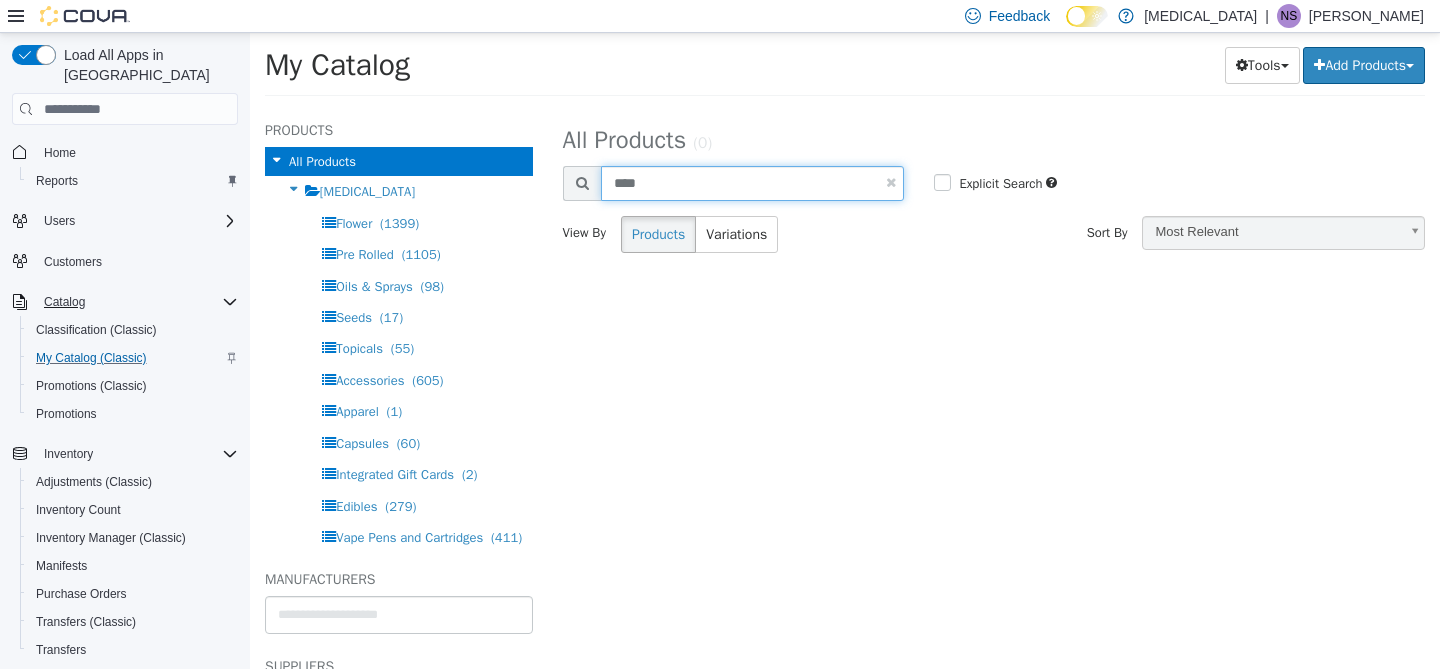 type on "*****" 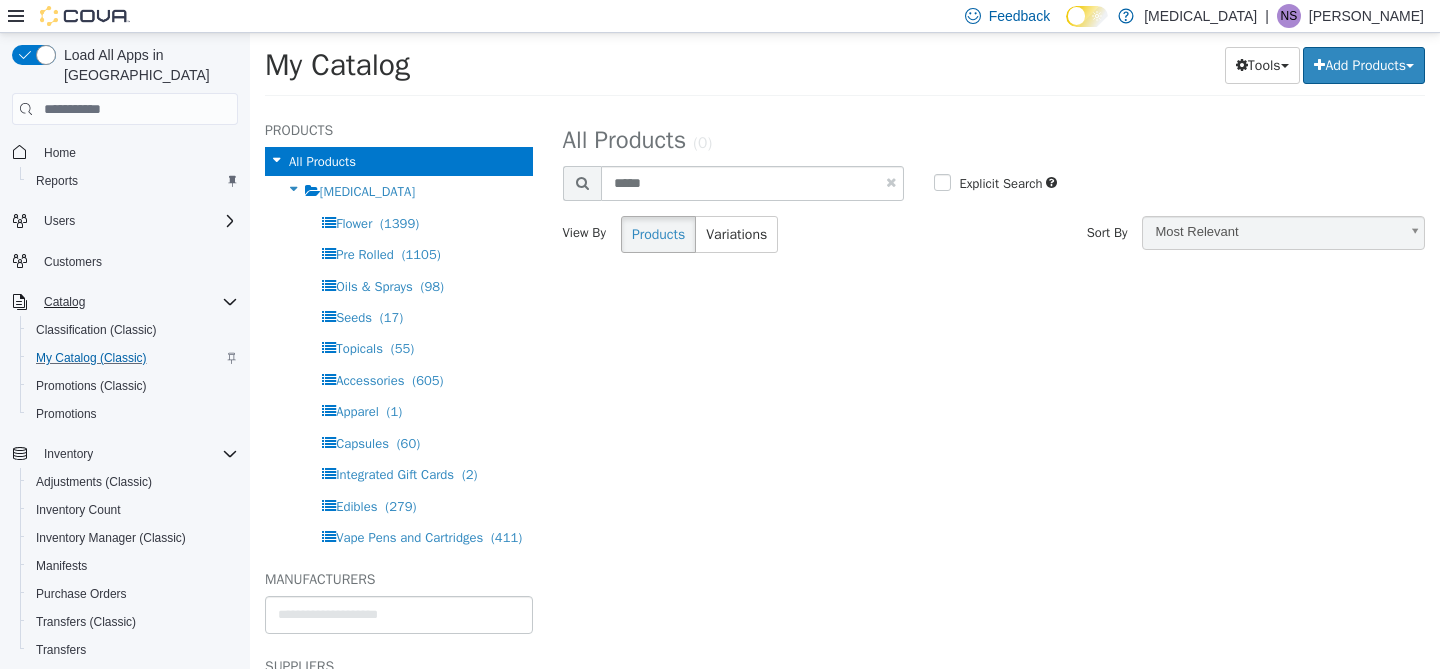 select on "**********" 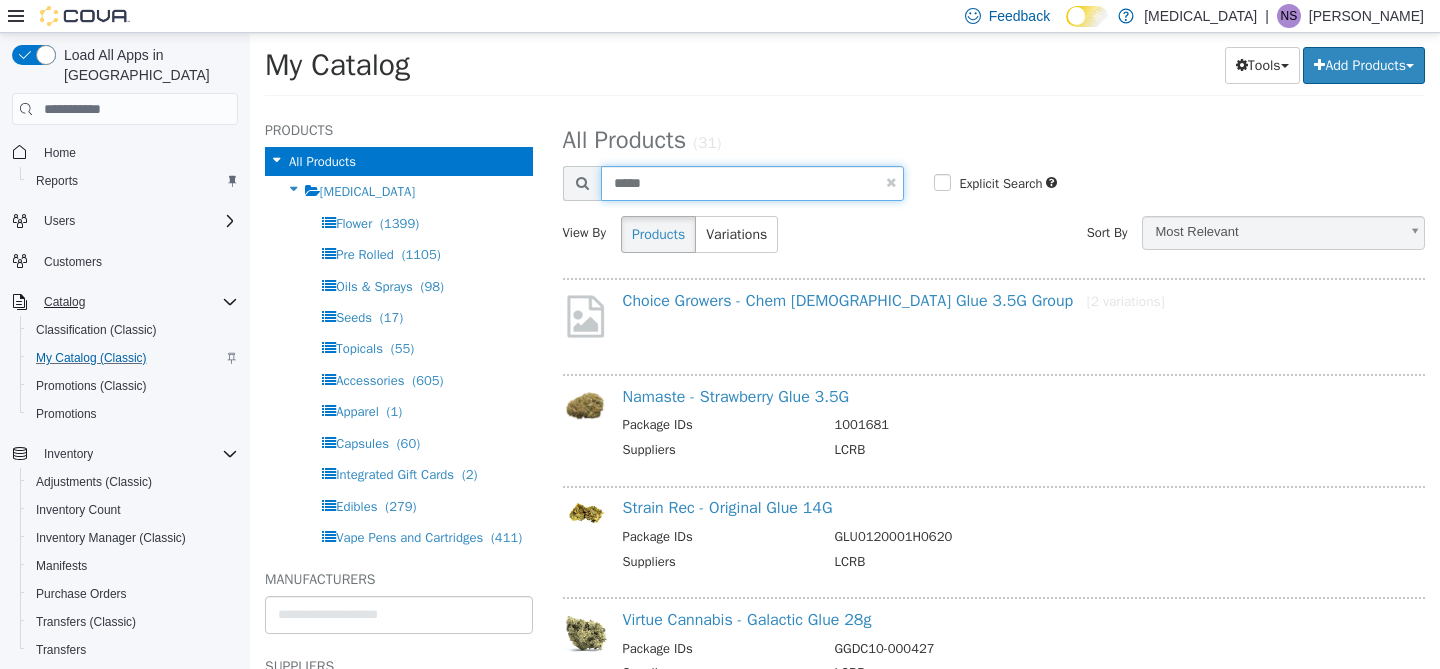 click on "*****" at bounding box center (753, 183) 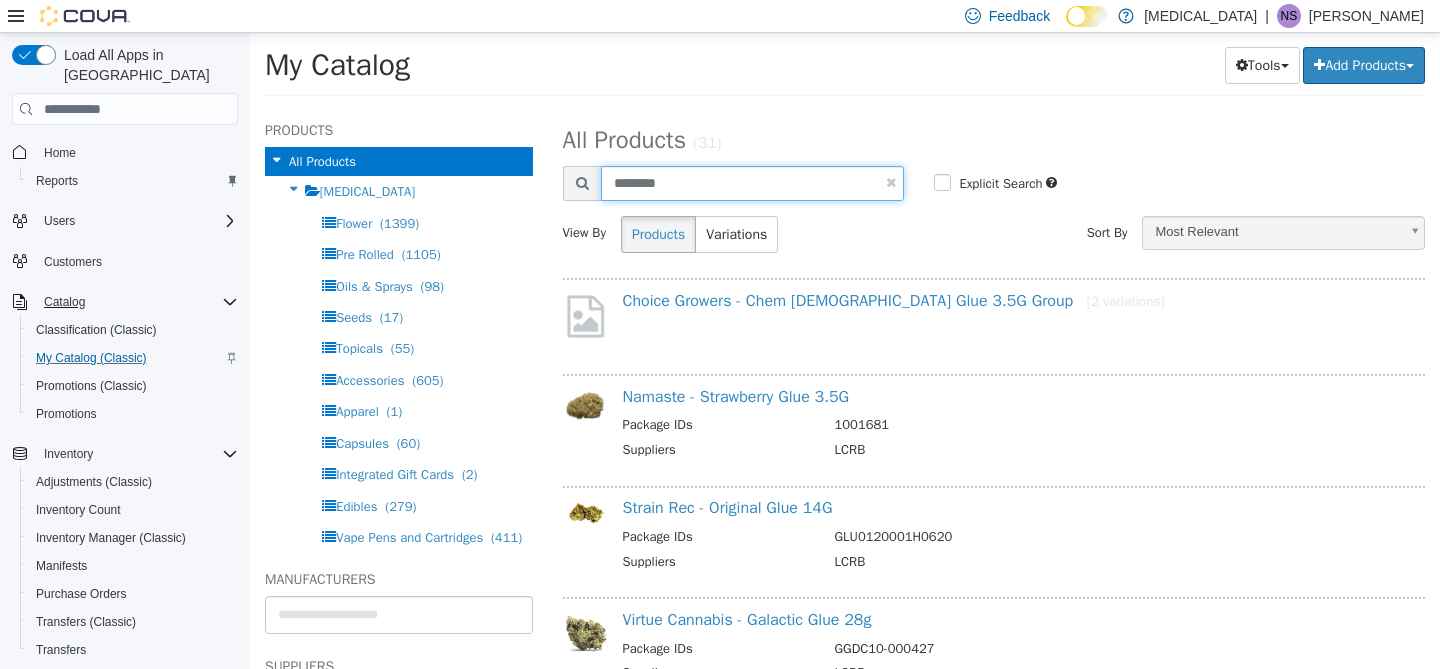 type on "********" 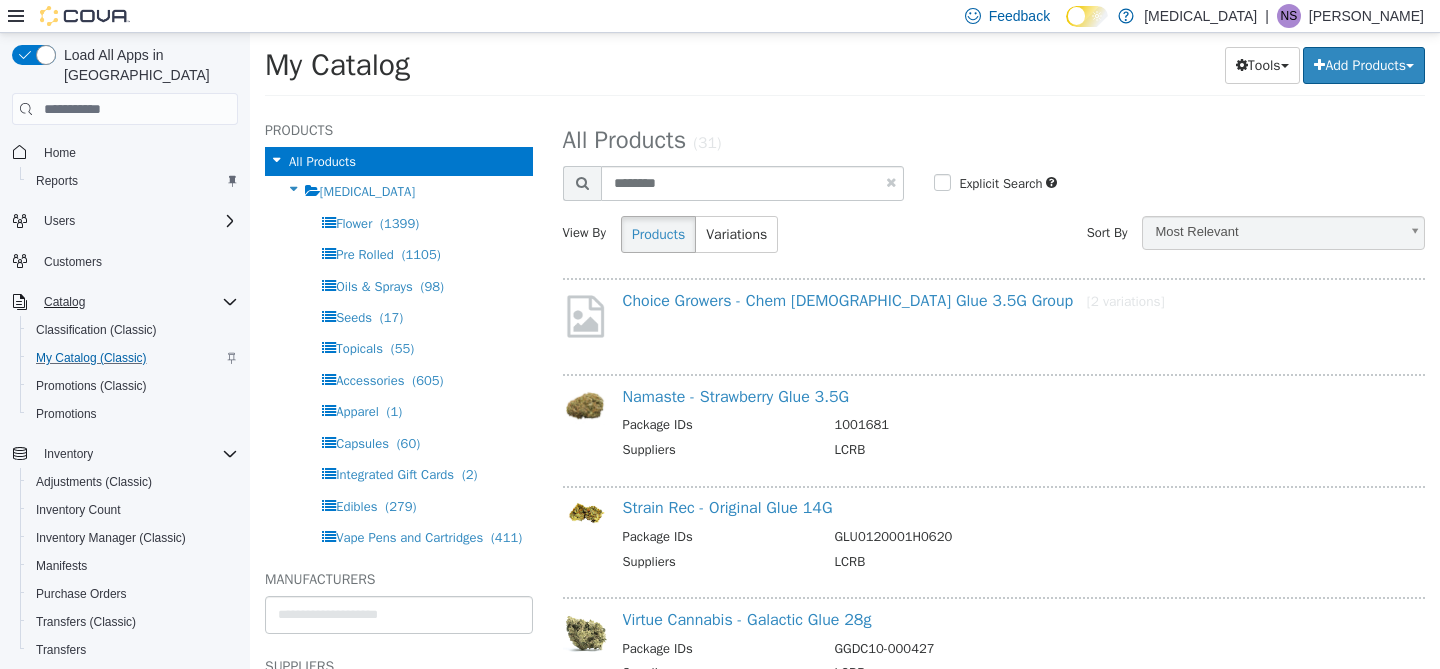 select on "**********" 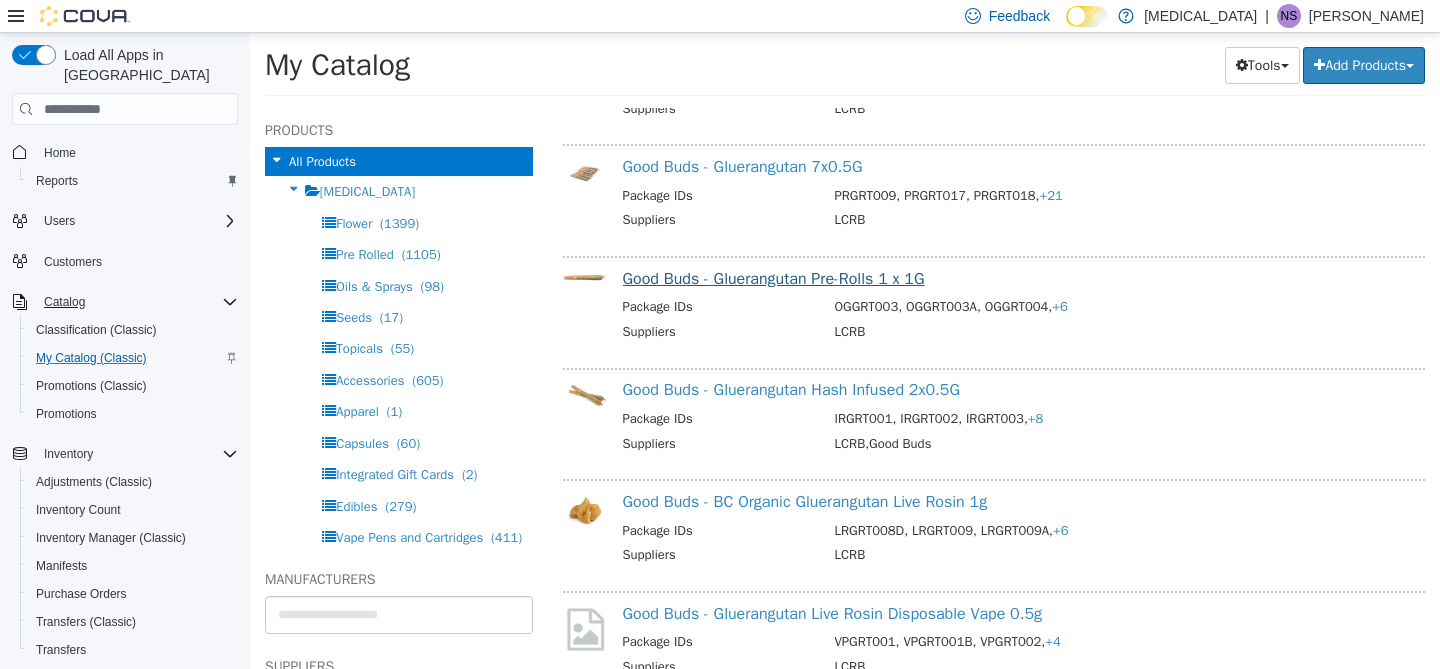 scroll, scrollTop: 428, scrollLeft: 0, axis: vertical 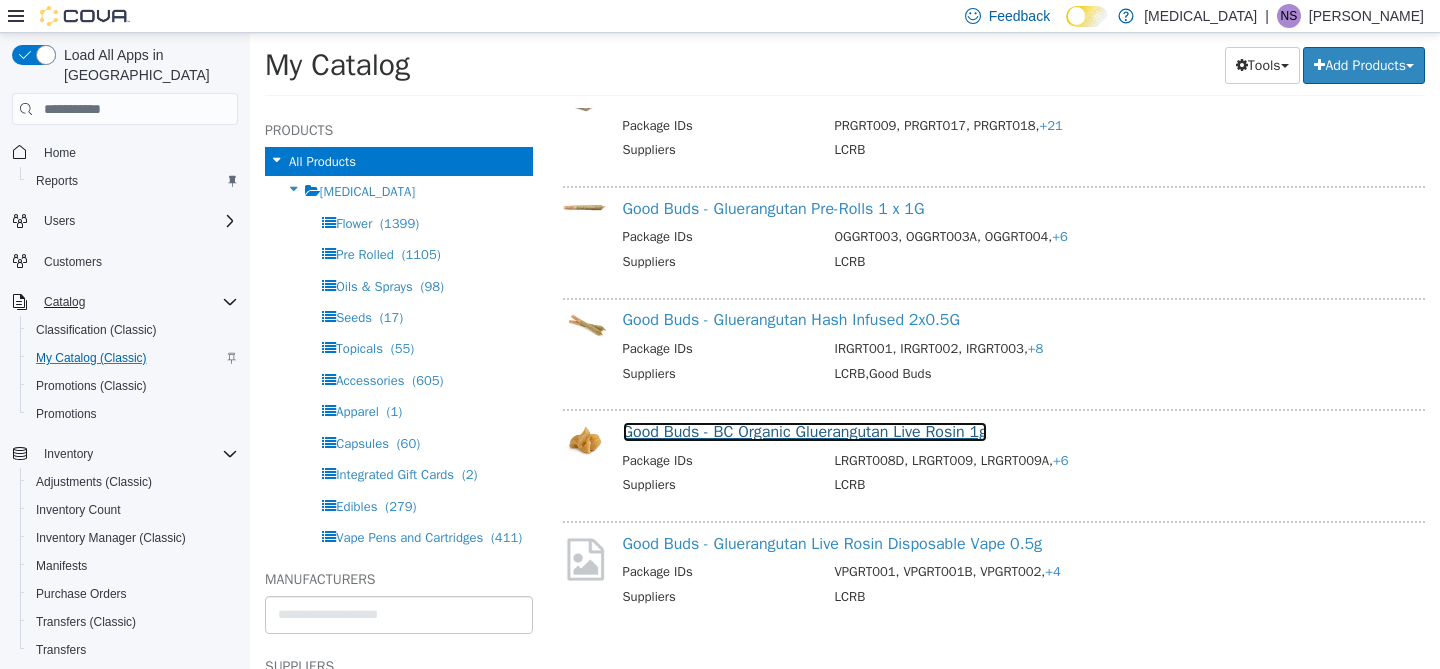 click on "Good Buds - BC Organic Gluerangutan Live Rosin 1g" at bounding box center (805, 432) 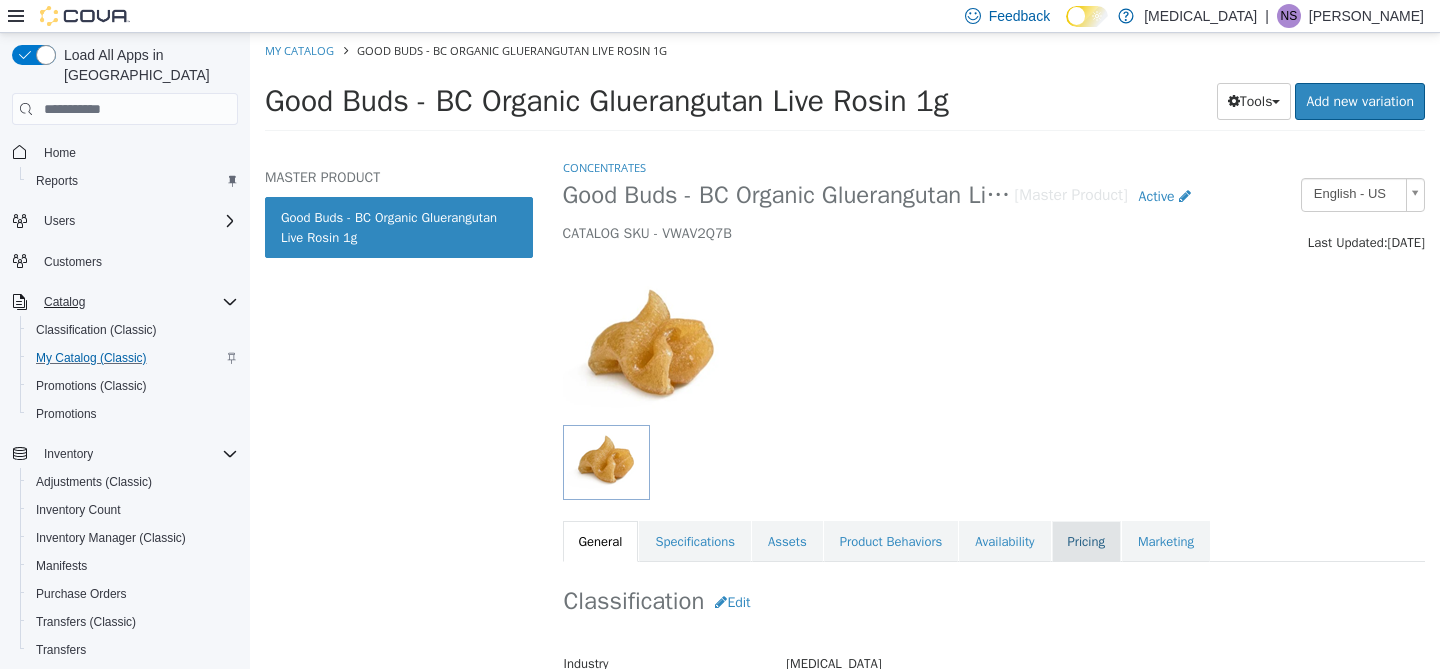 click on "Pricing" at bounding box center [1086, 542] 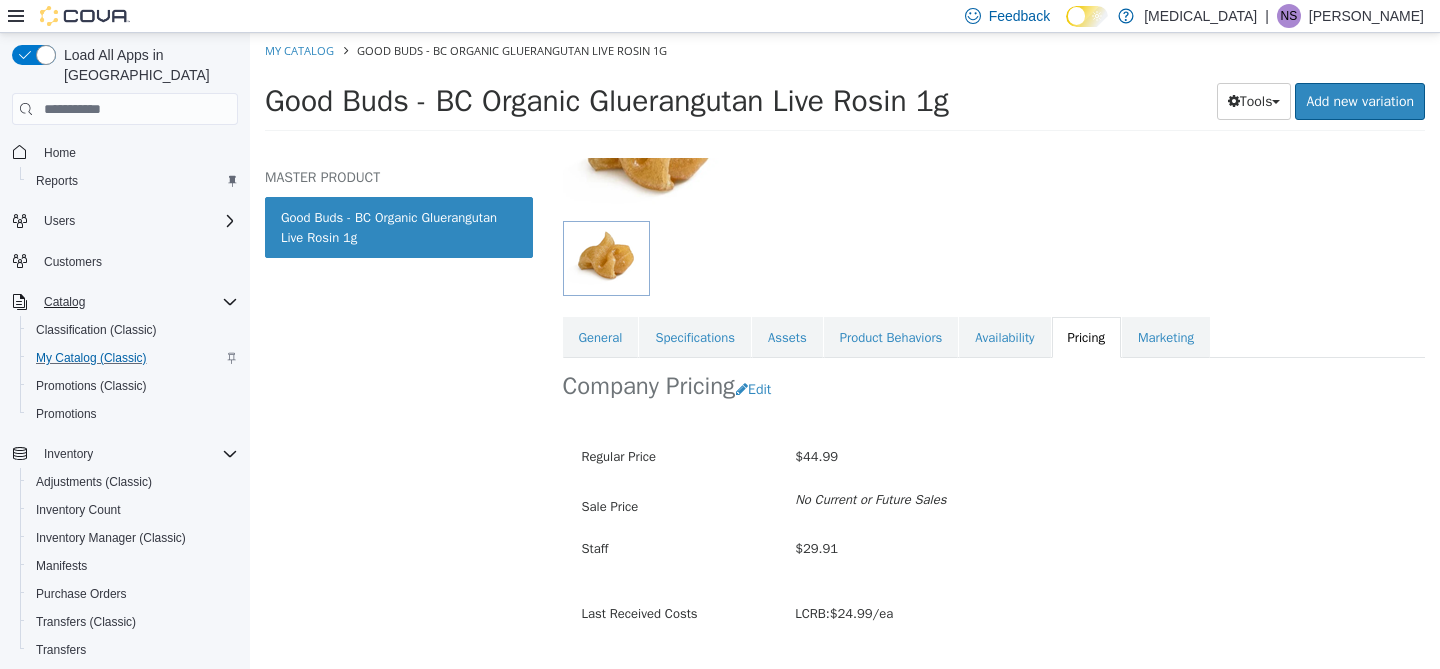 scroll, scrollTop: 234, scrollLeft: 0, axis: vertical 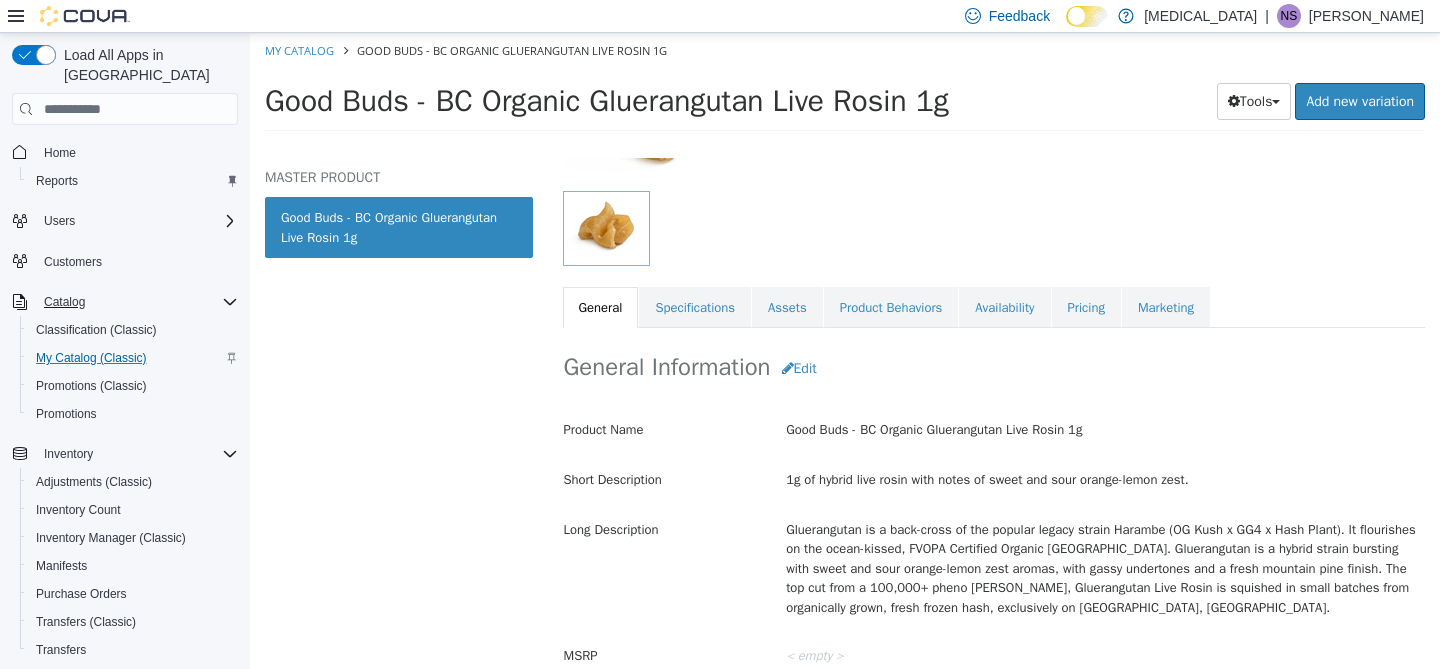 select on "**********" 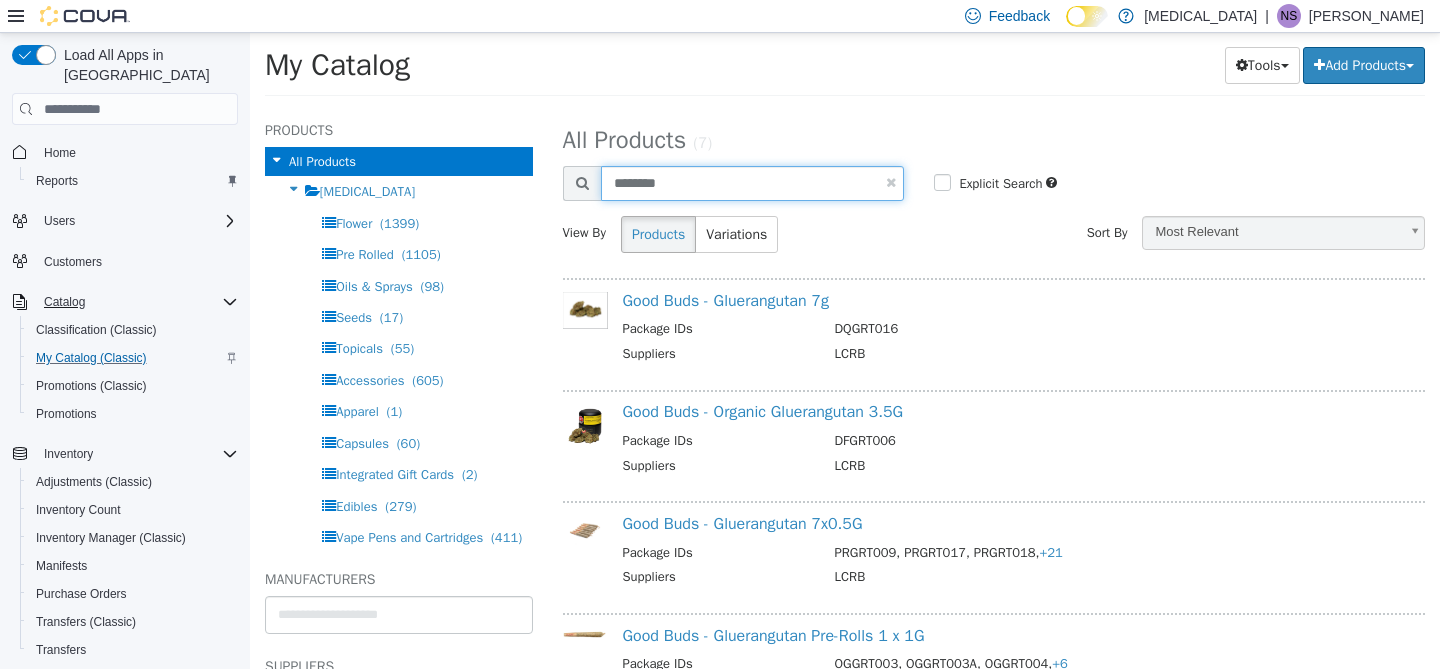 click on "********" at bounding box center (753, 183) 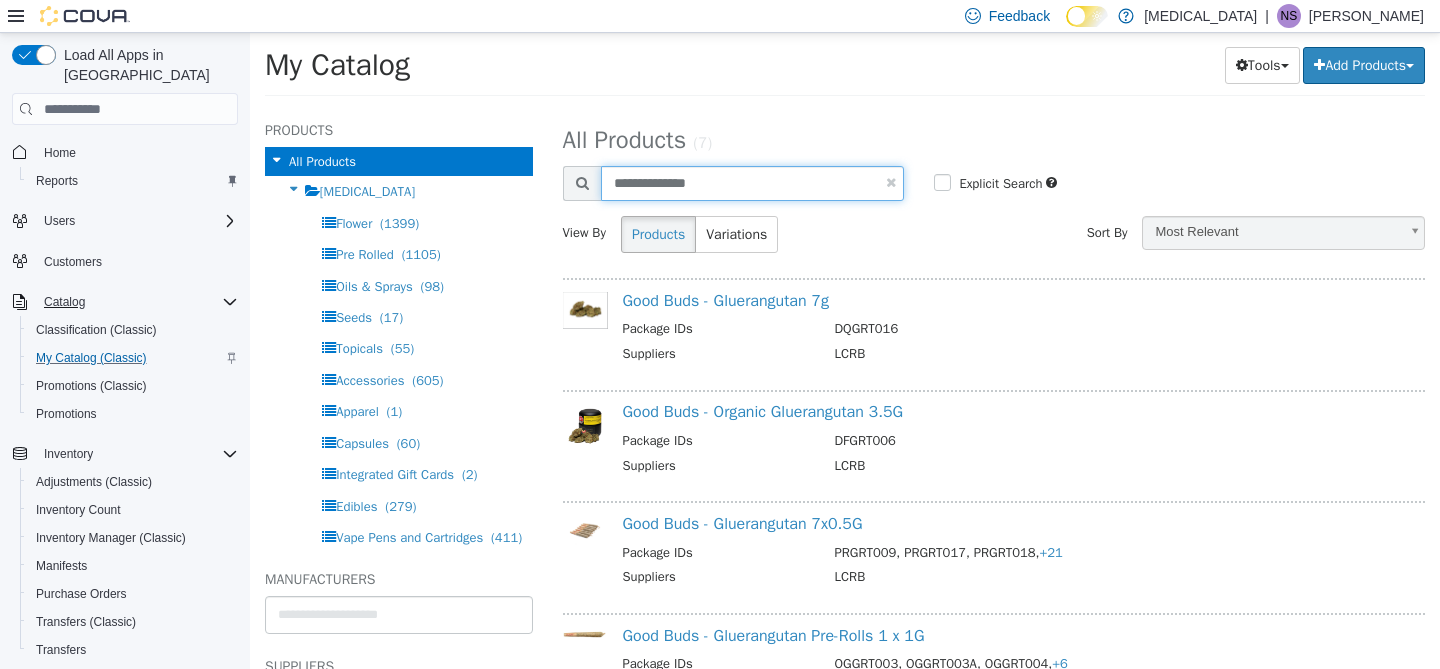 type on "**********" 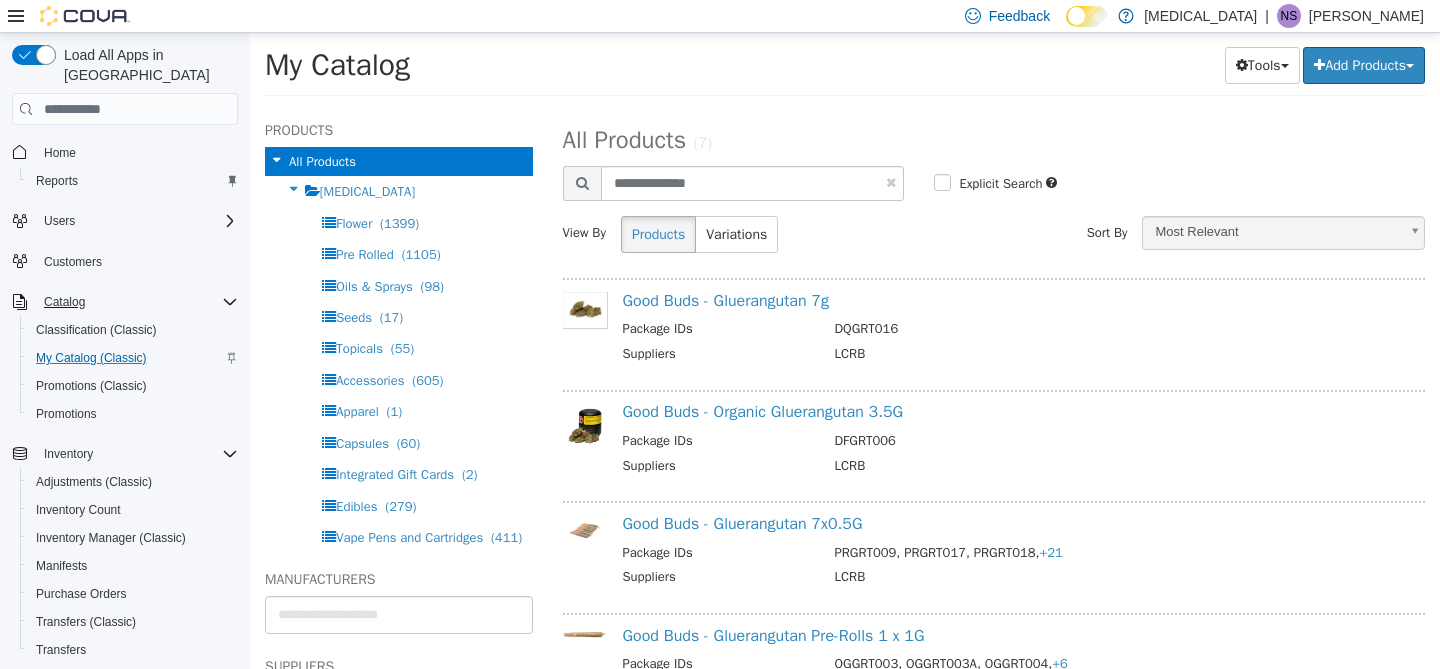 select on "**********" 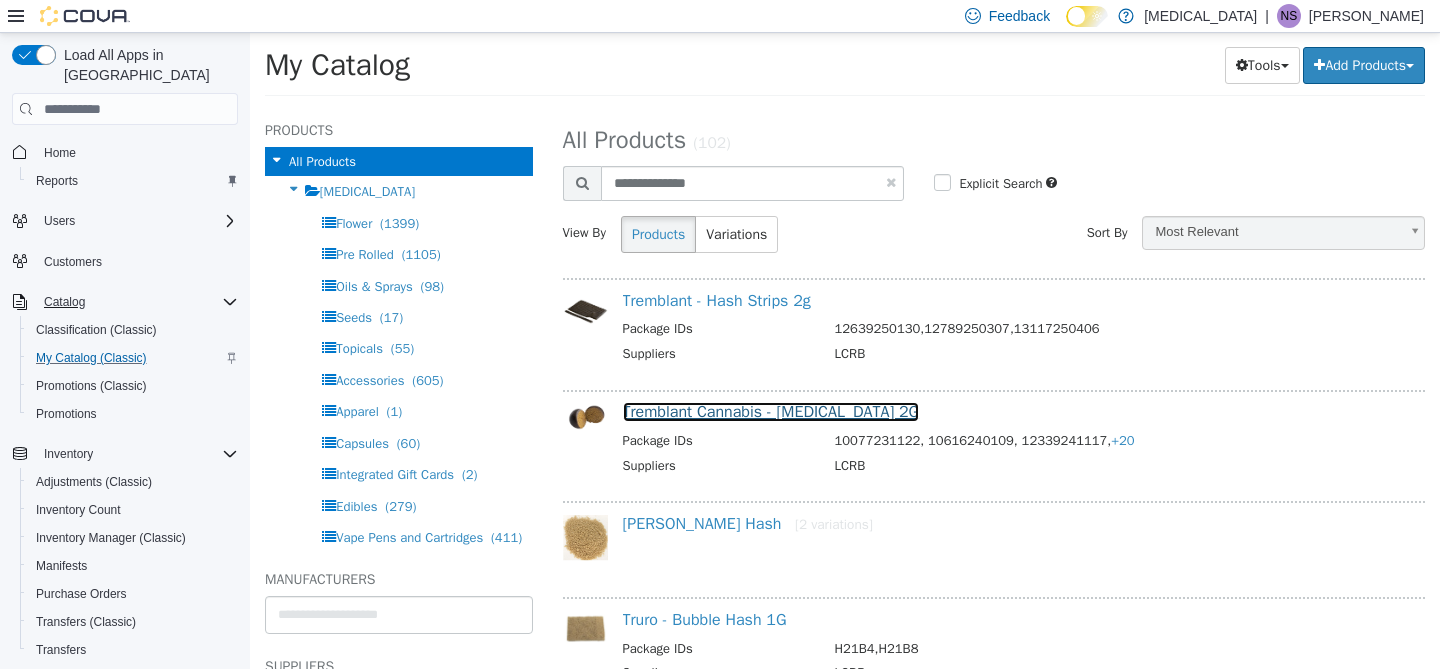click on "Tremblant Cannabis - [MEDICAL_DATA] 2G" at bounding box center [771, 412] 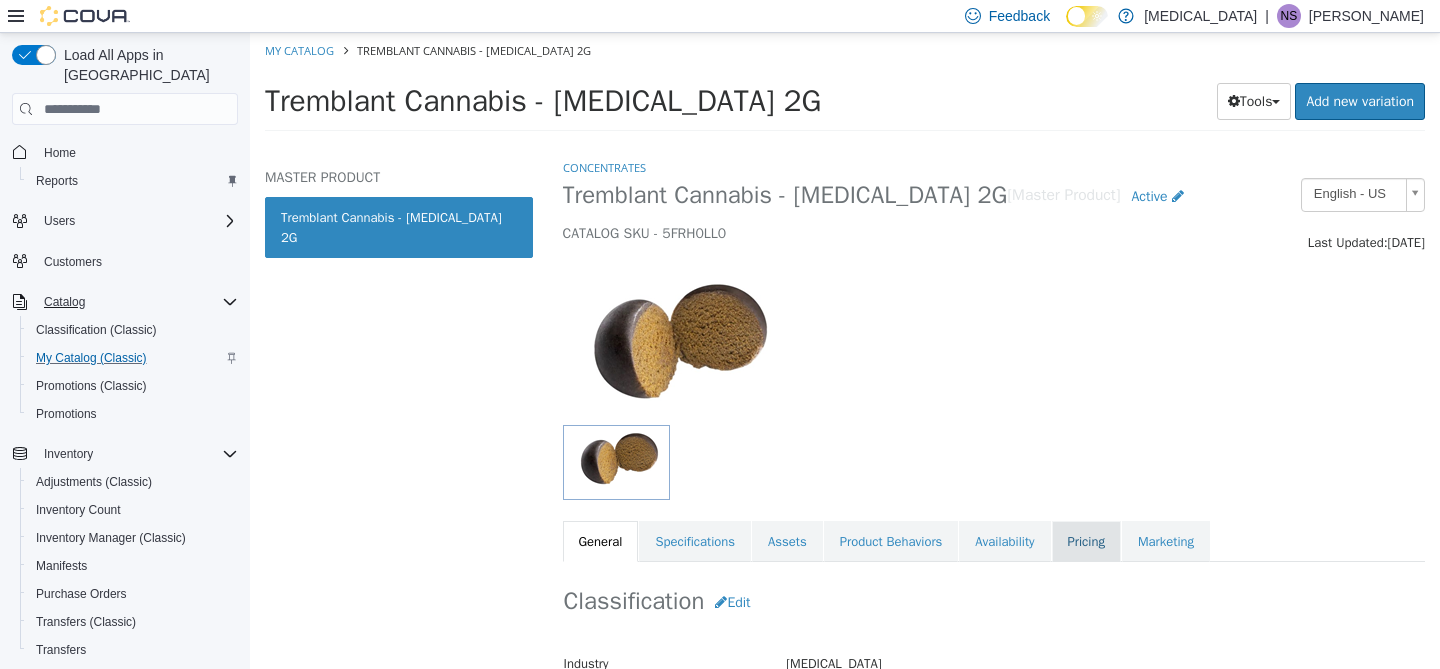 click on "Pricing" at bounding box center (1086, 542) 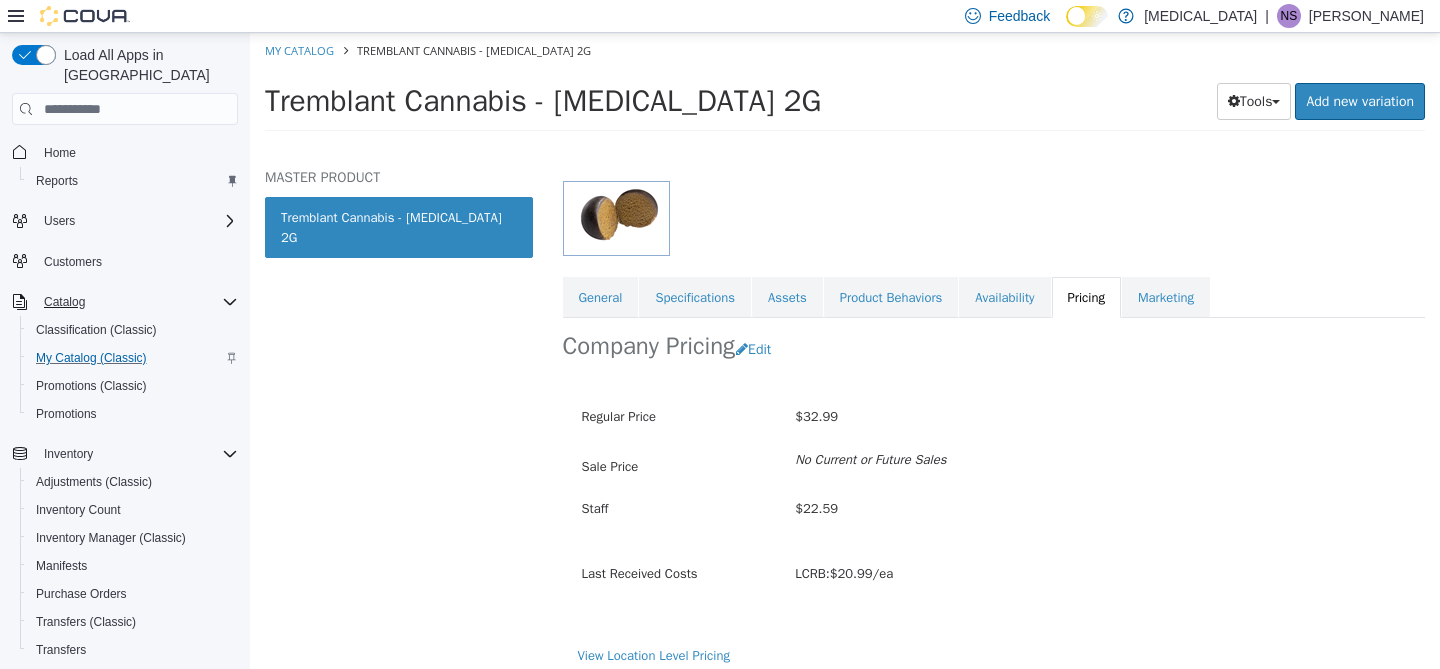 scroll, scrollTop: 245, scrollLeft: 0, axis: vertical 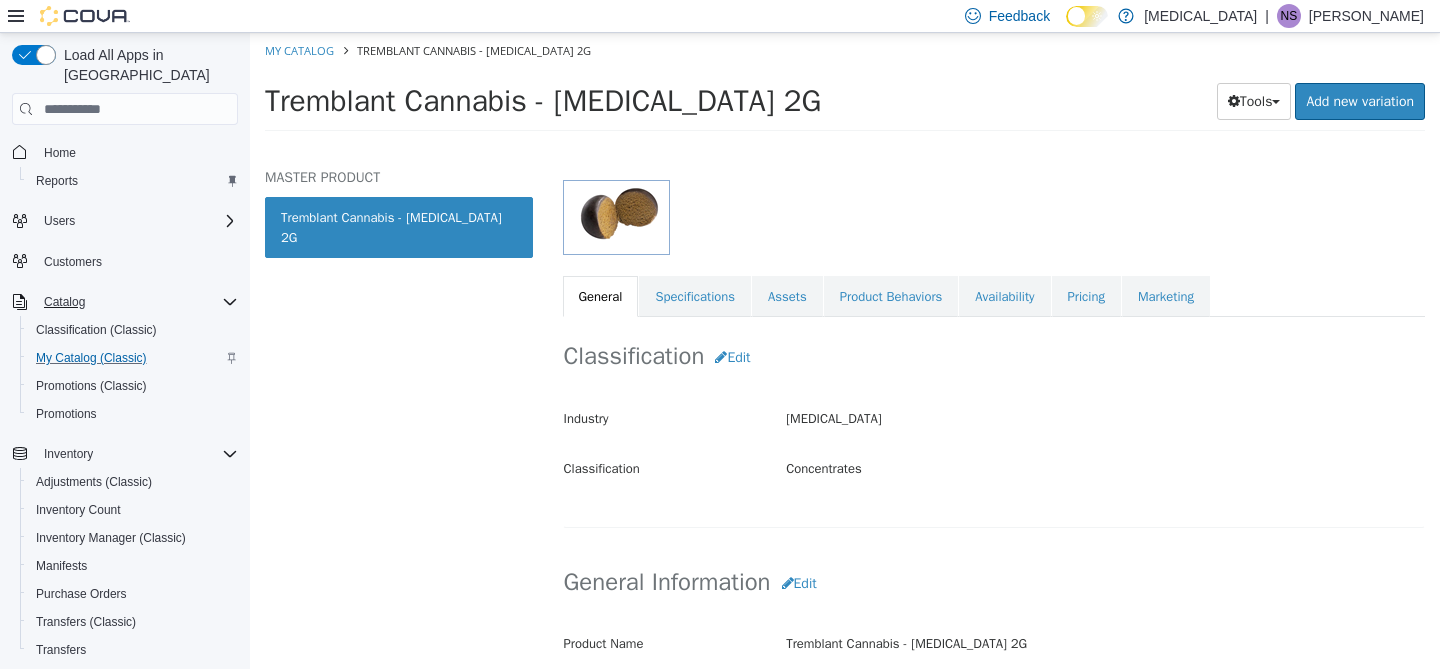 select on "**********" 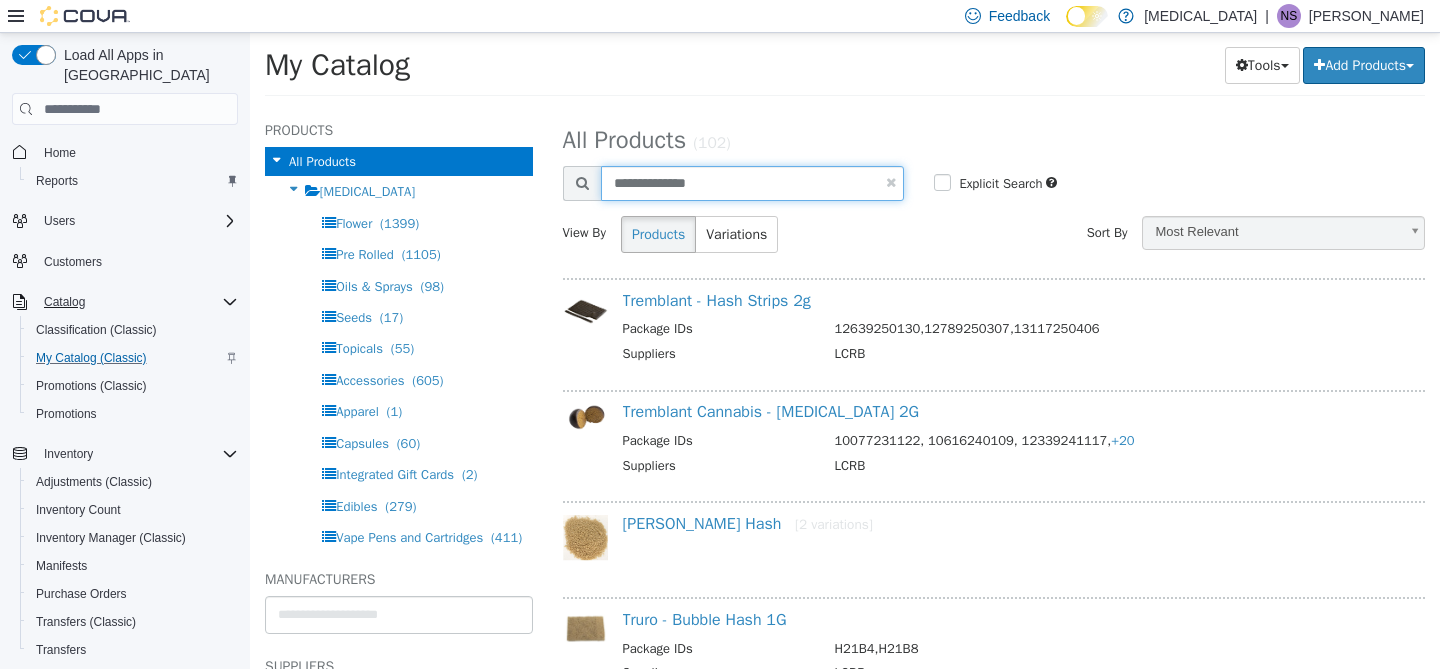 click on "**********" at bounding box center (753, 183) 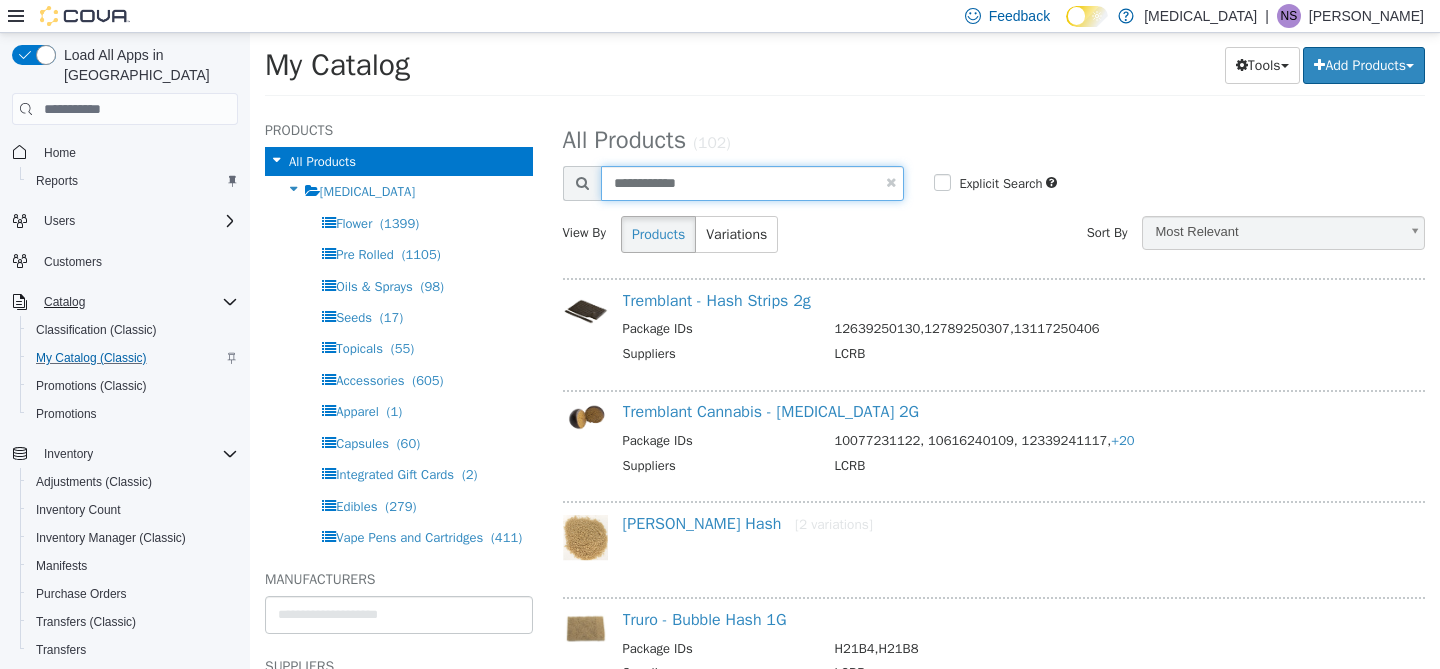 type on "**********" 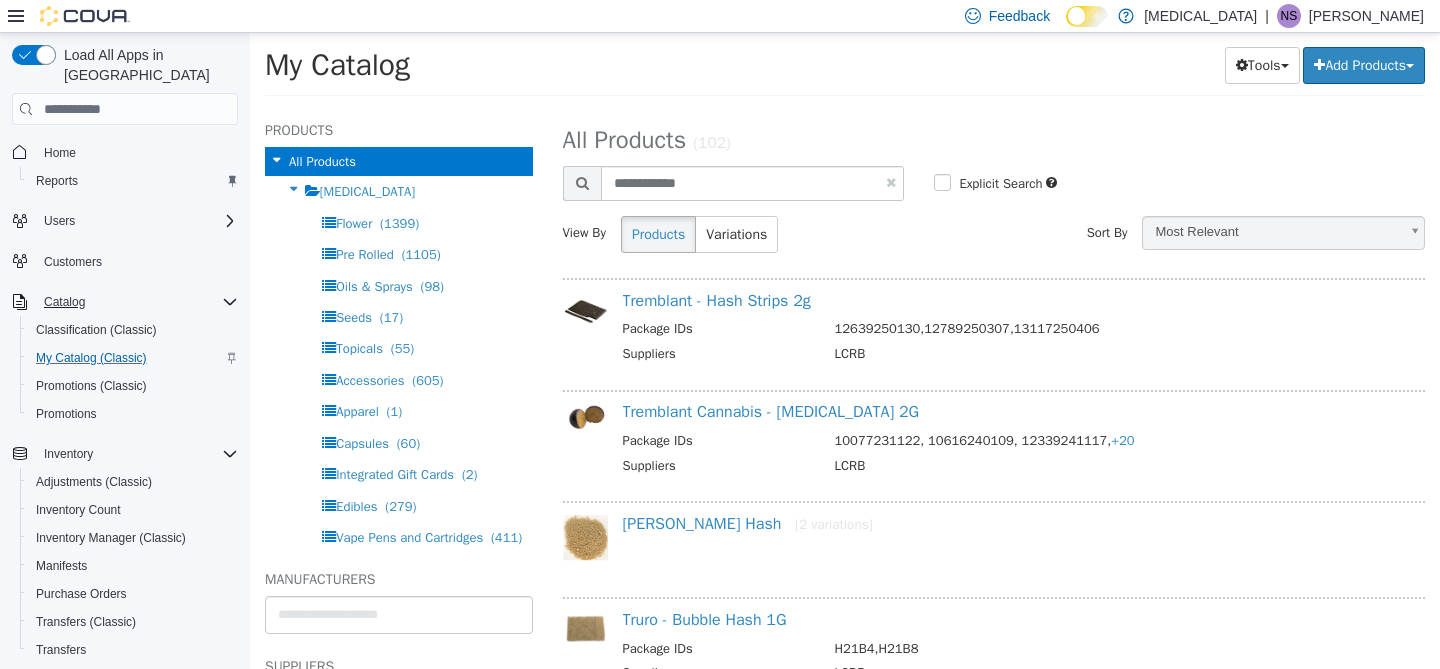 select on "**********" 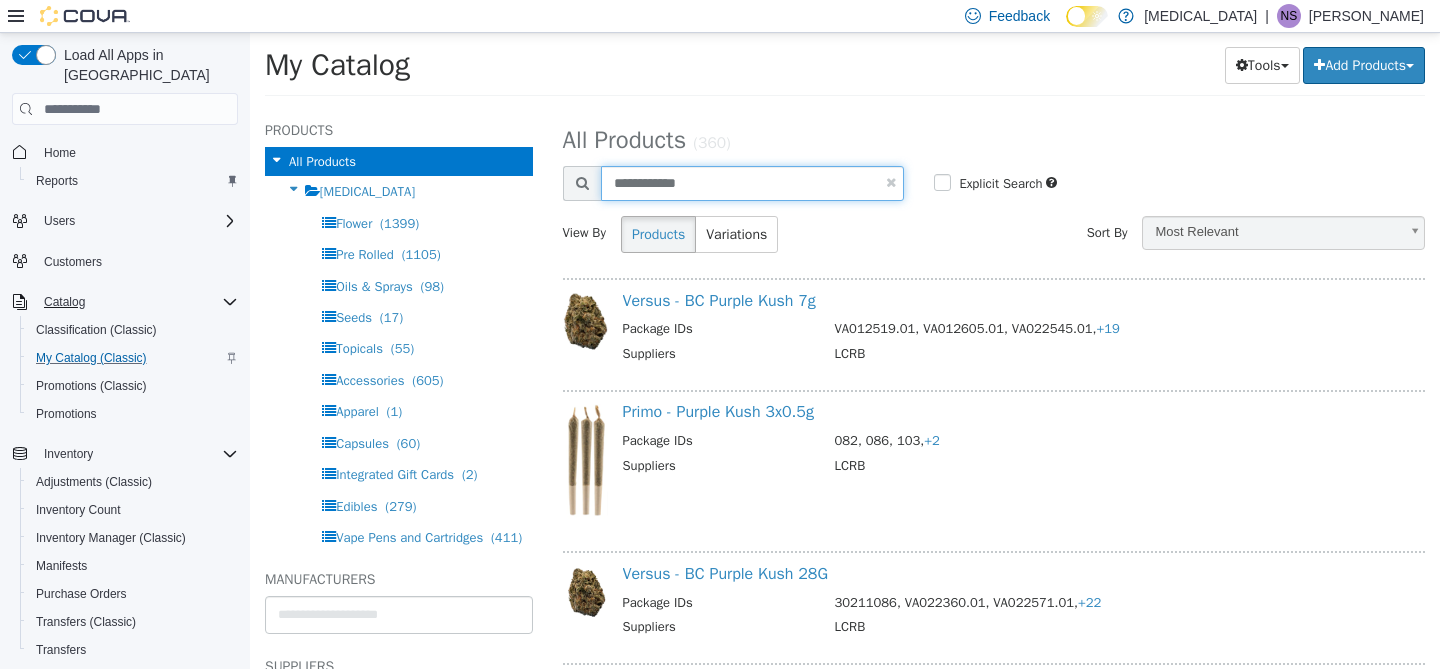 click on "**********" at bounding box center (753, 183) 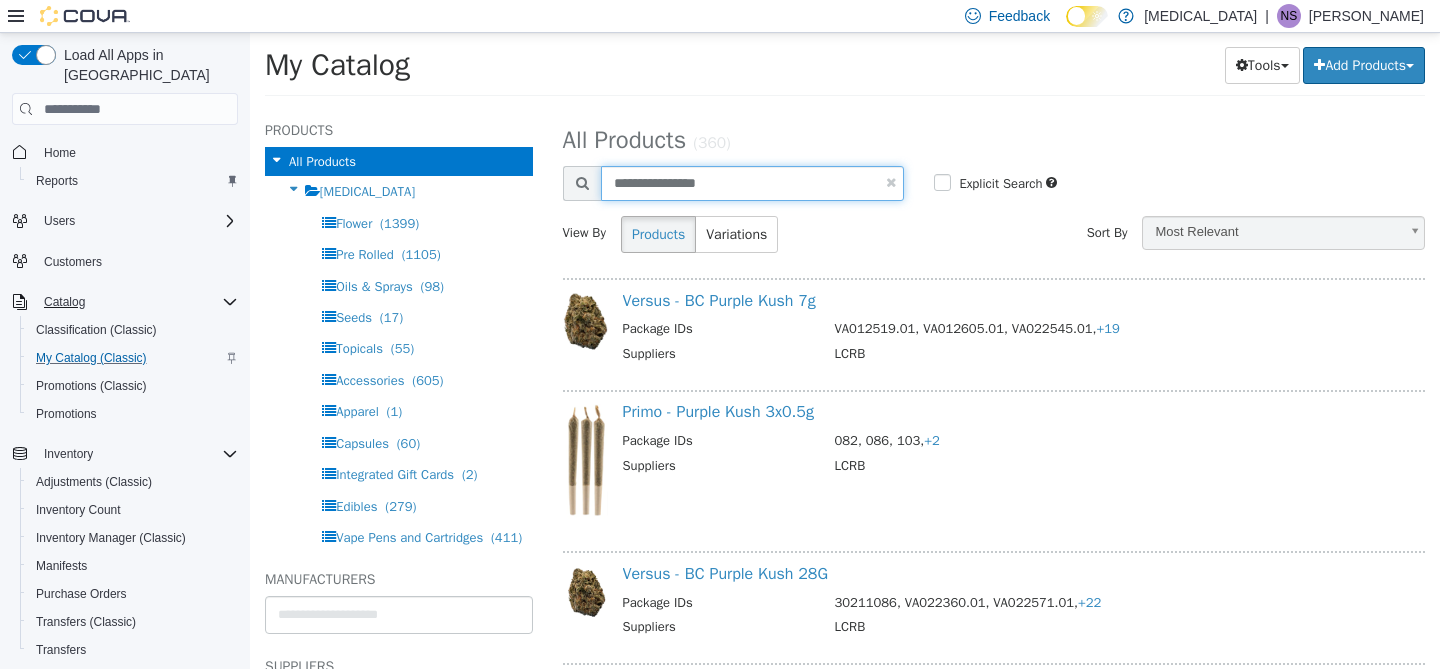 type on "**********" 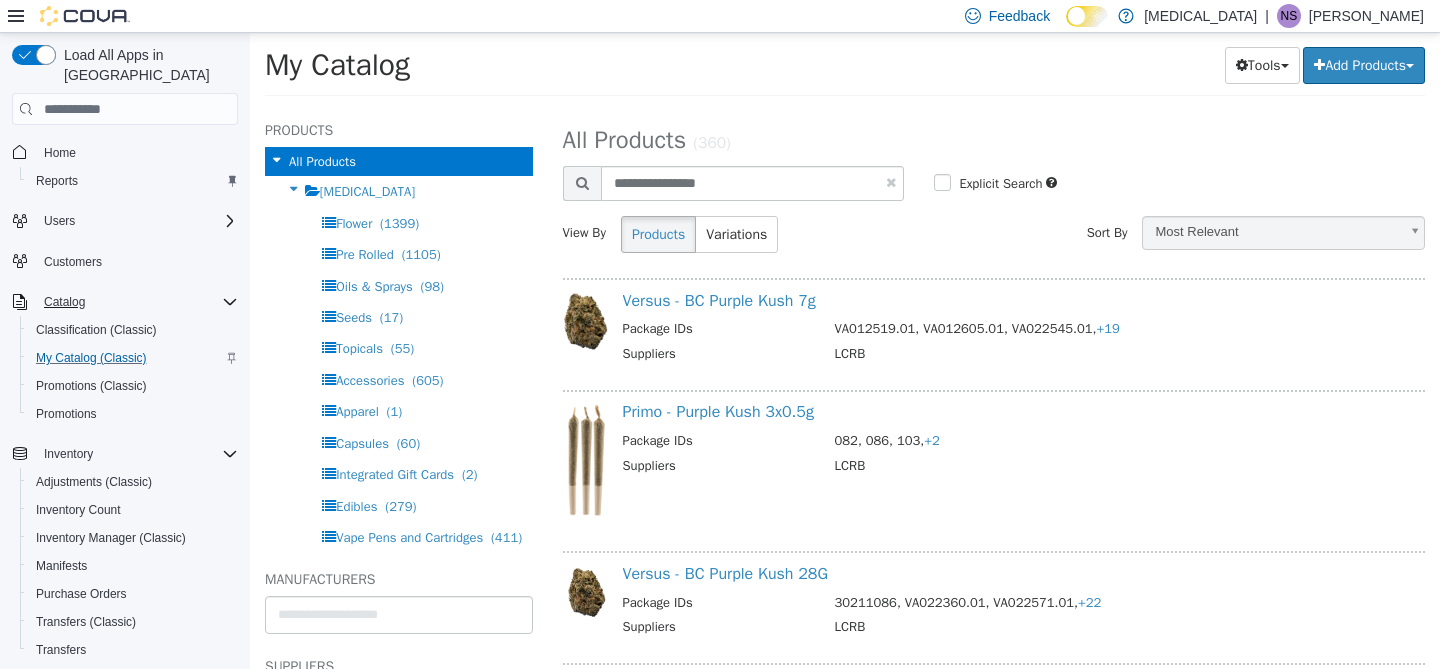 select on "**********" 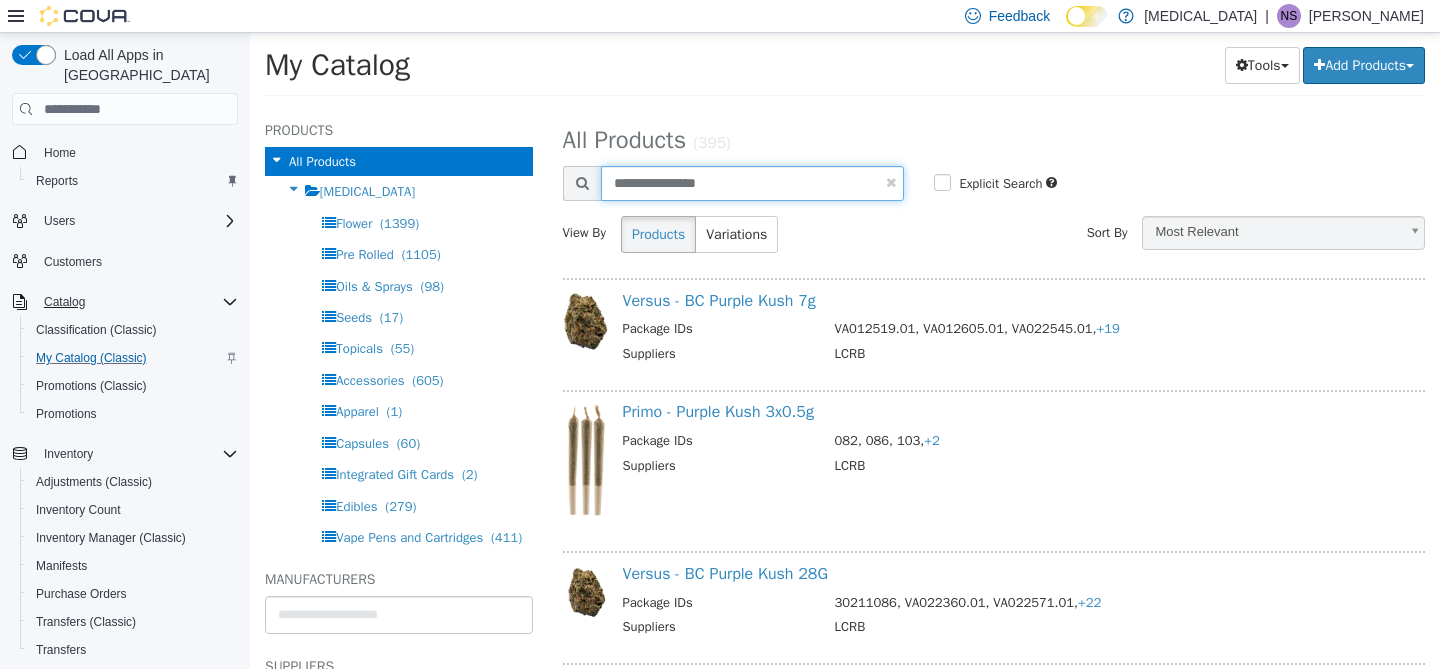 click on "**********" at bounding box center (753, 183) 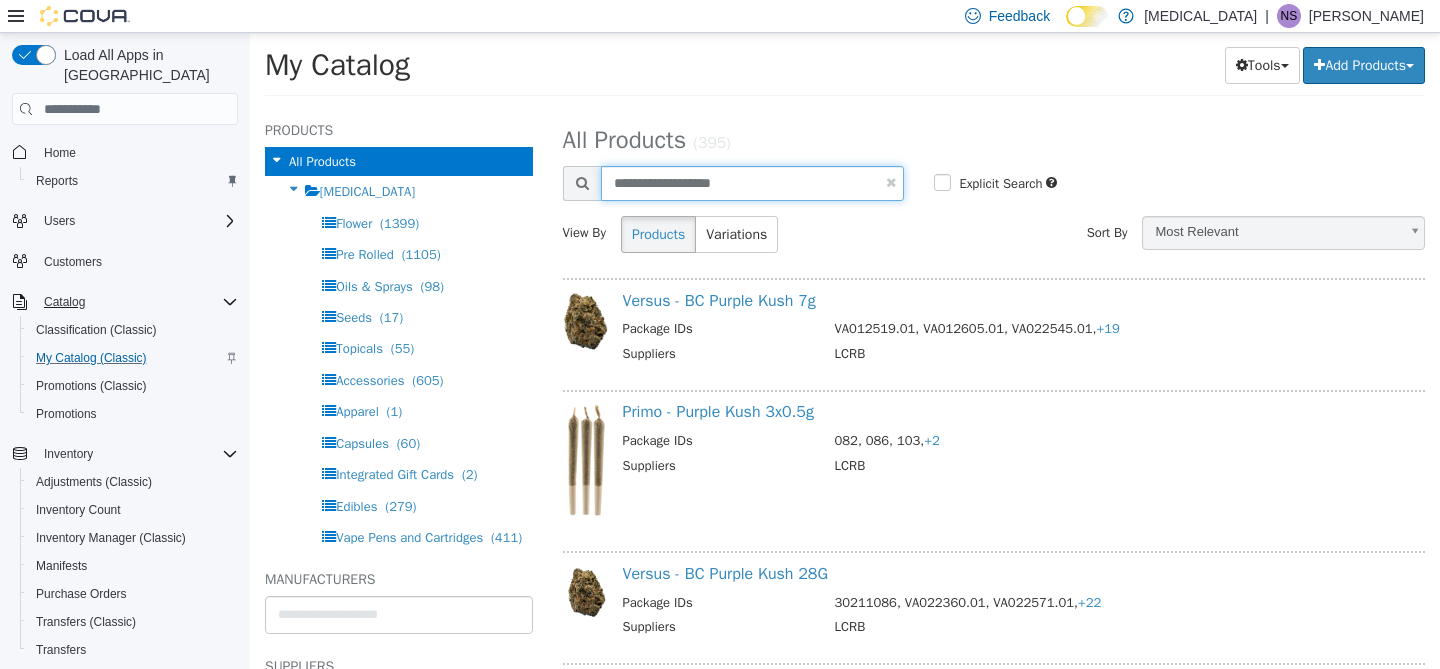 type on "**********" 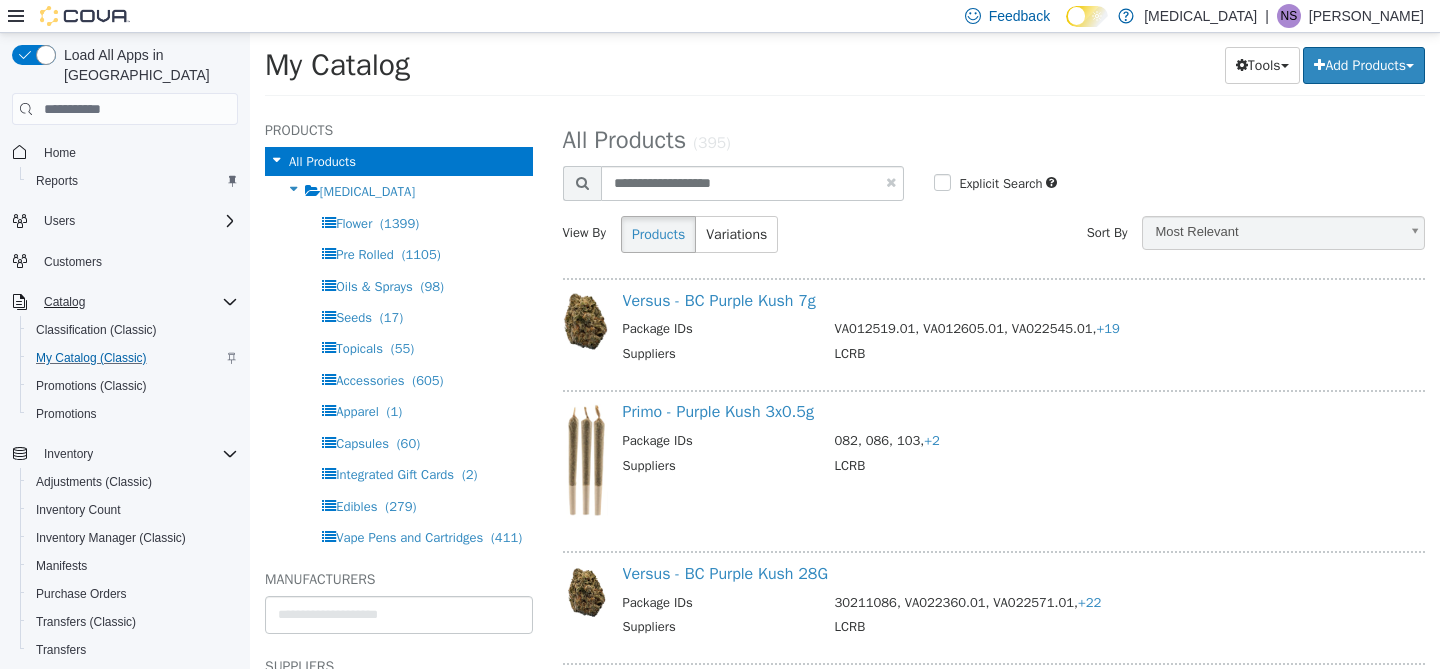 select on "**********" 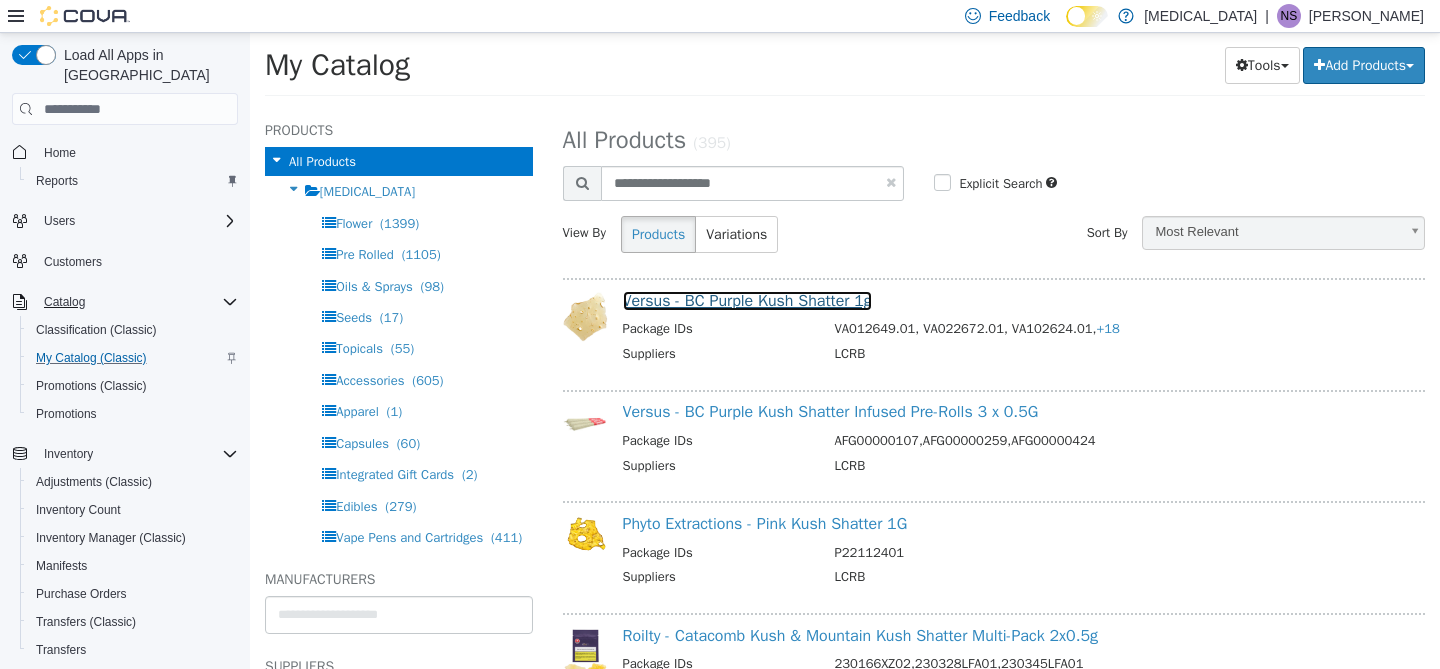 click on "Versus - BC Purple Kush Shatter 1g" at bounding box center [747, 301] 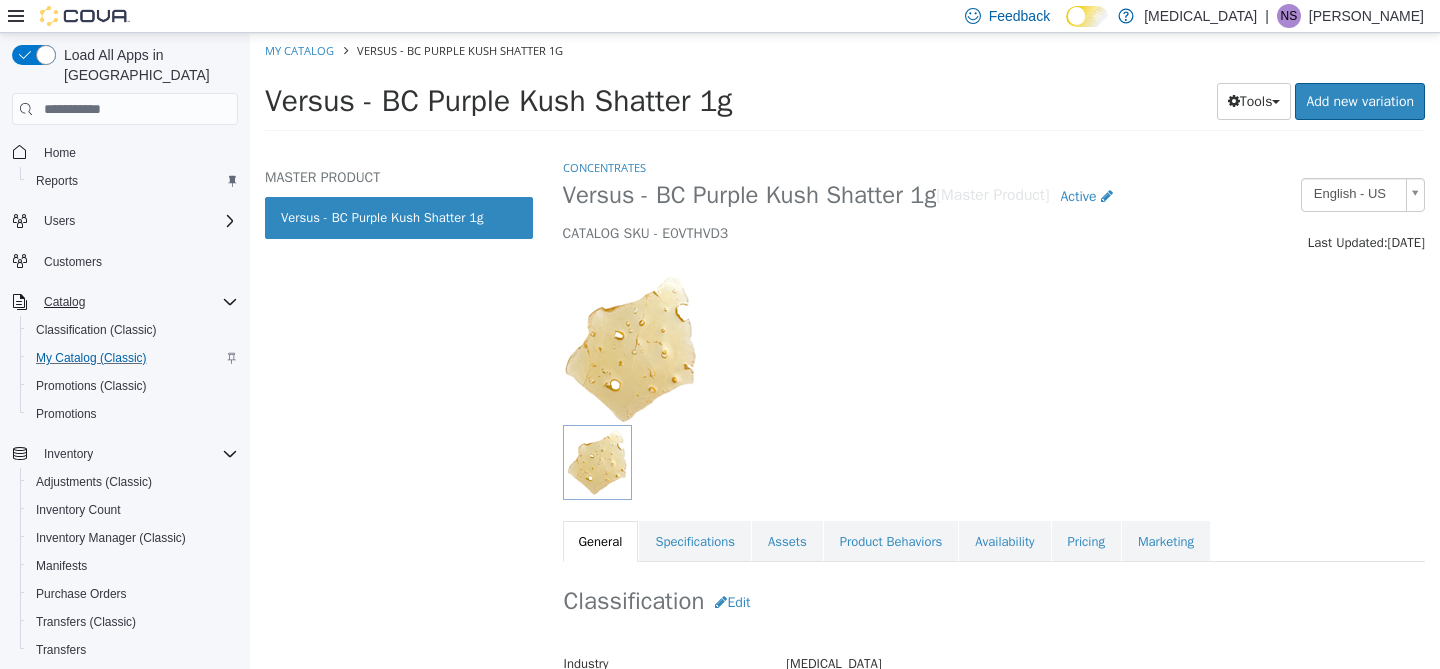 scroll, scrollTop: 164, scrollLeft: 0, axis: vertical 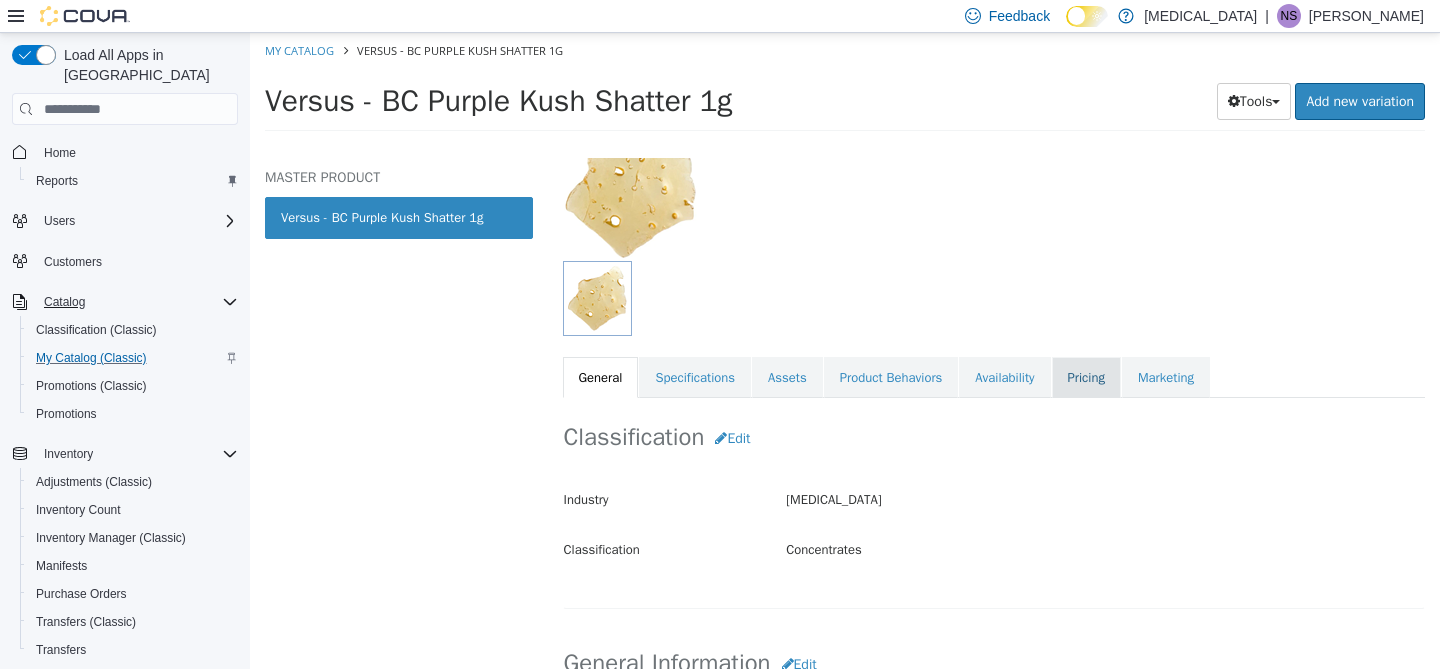 click on "Pricing" at bounding box center (1086, 378) 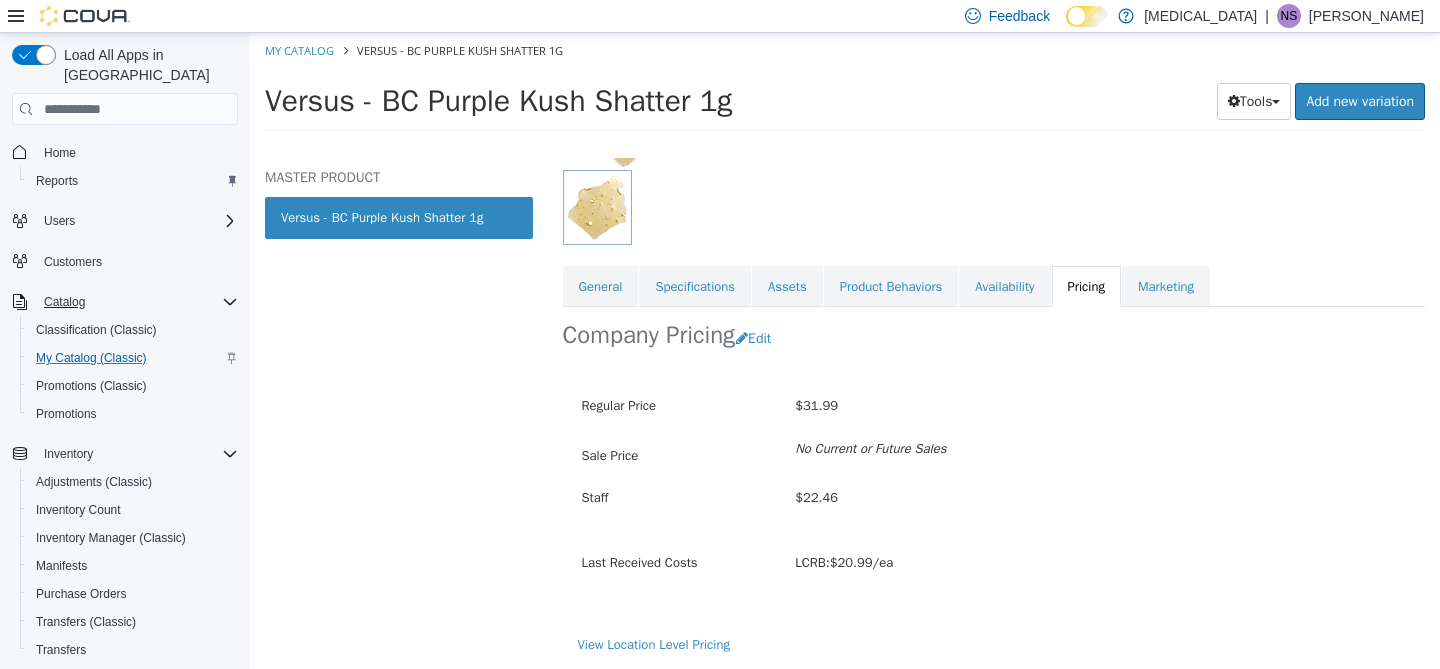 scroll, scrollTop: 251, scrollLeft: 0, axis: vertical 